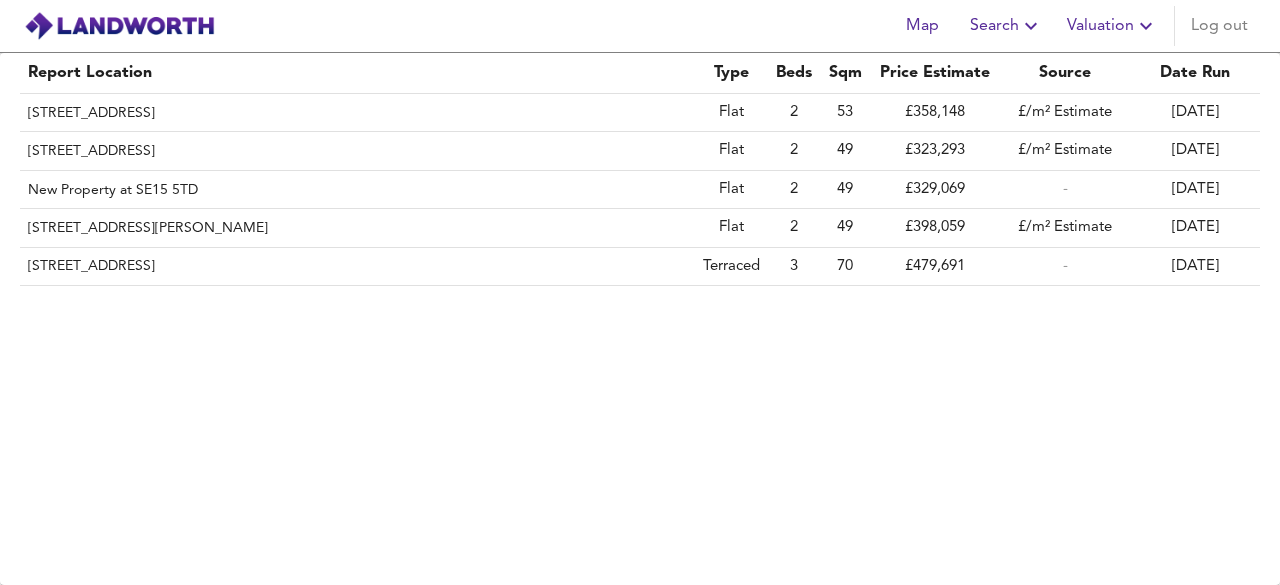 scroll, scrollTop: 0, scrollLeft: 0, axis: both 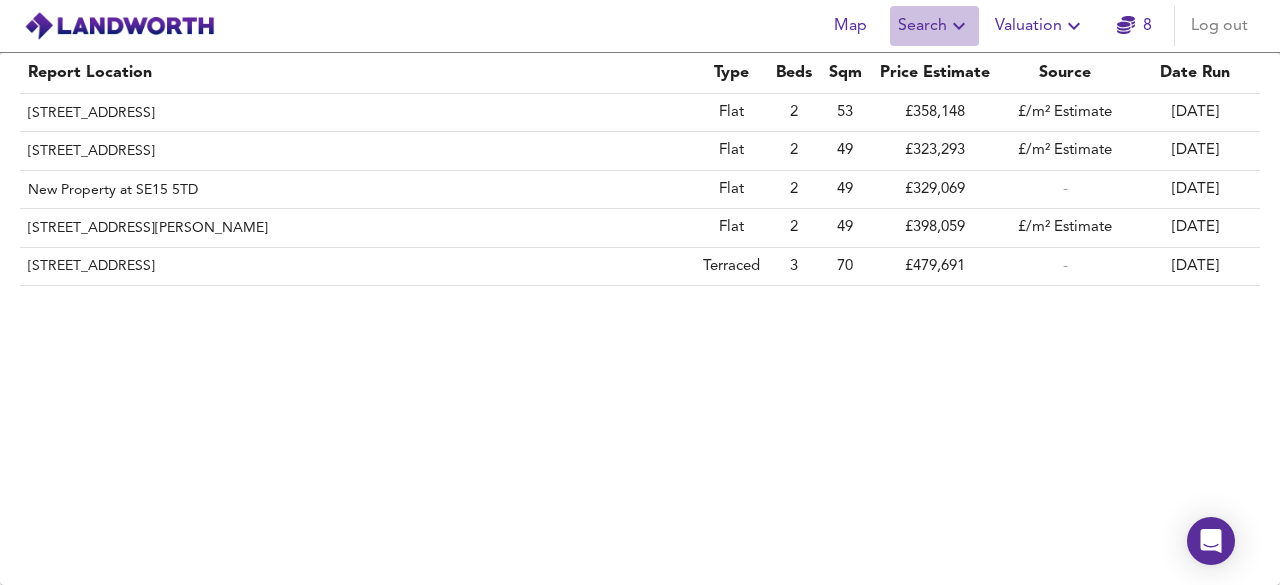 click 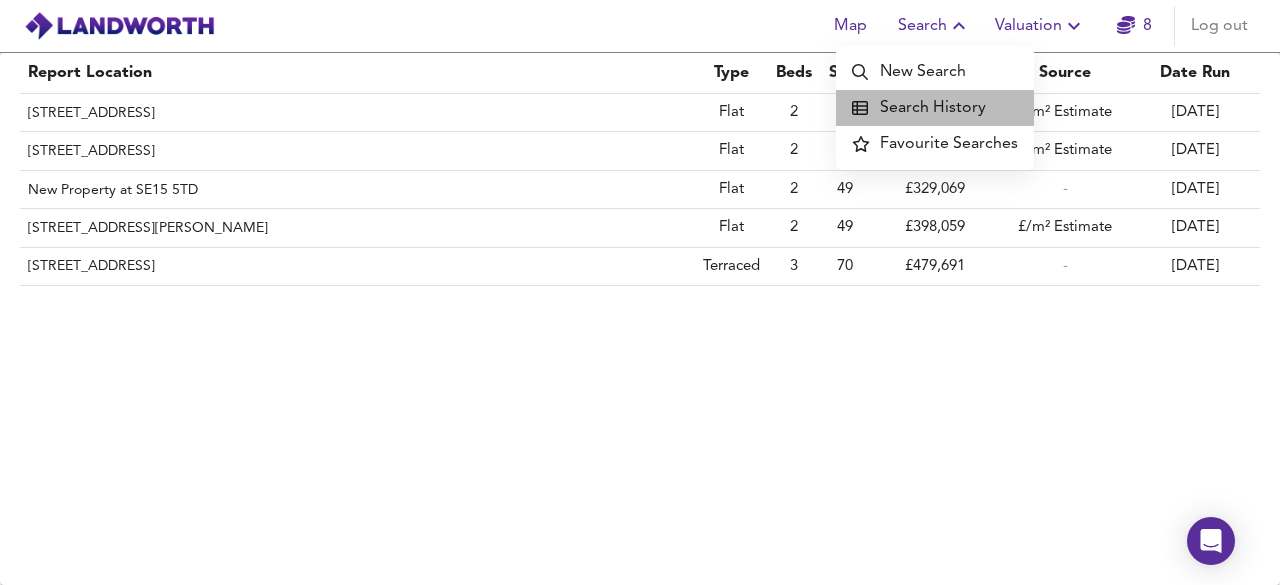 click on "Search History" at bounding box center [935, 108] 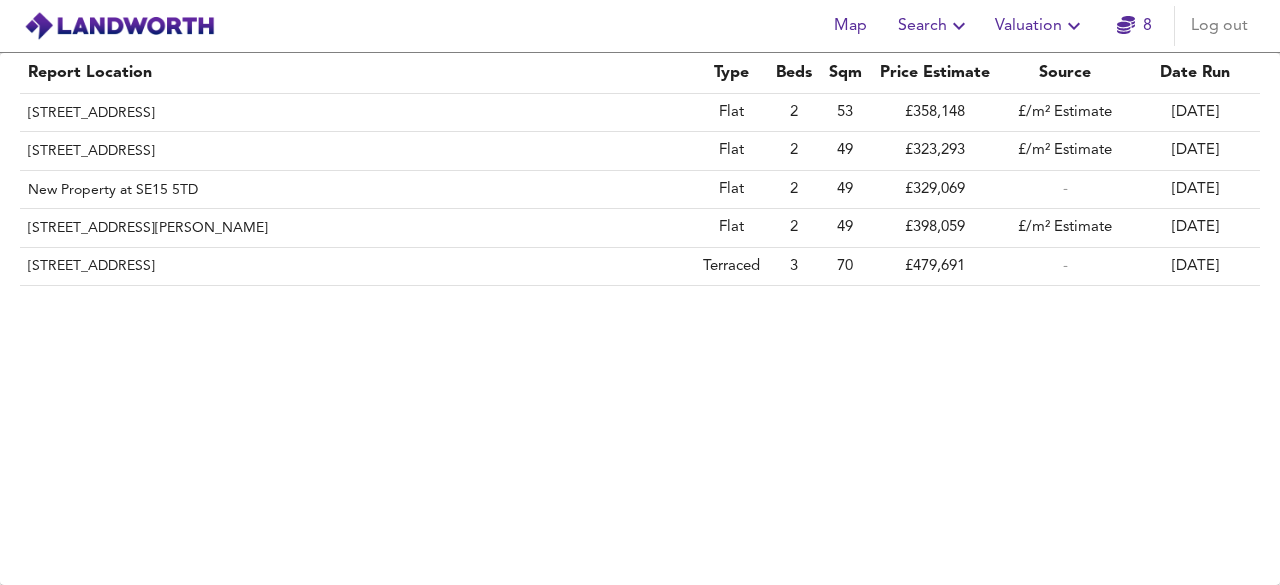 scroll, scrollTop: 0, scrollLeft: 0, axis: both 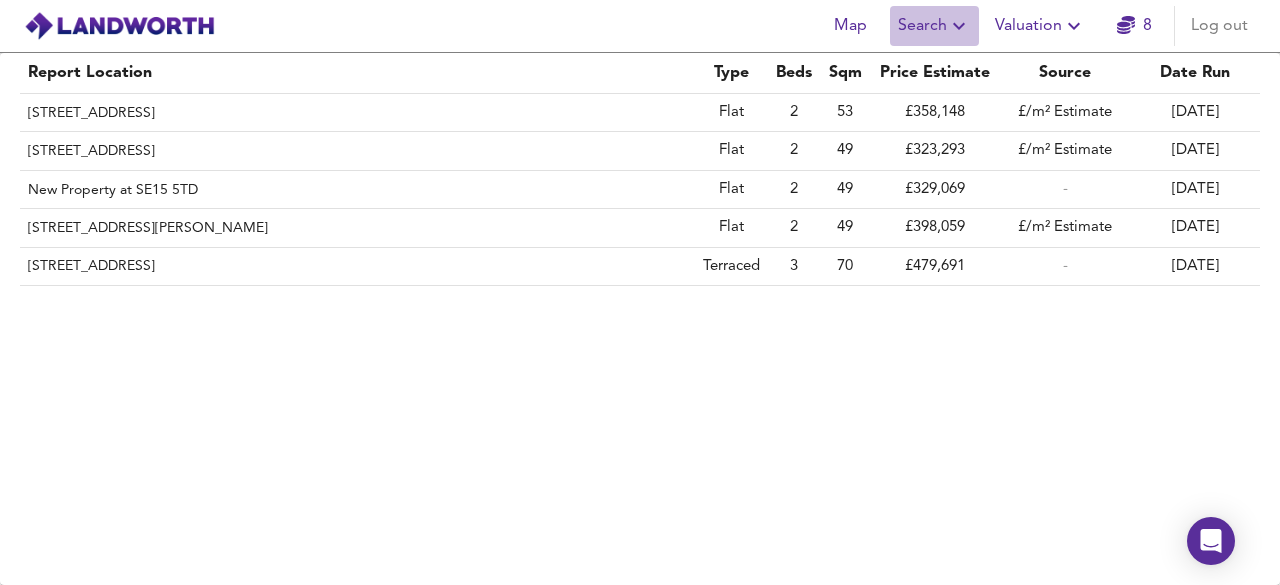 click on "Search" at bounding box center (934, 26) 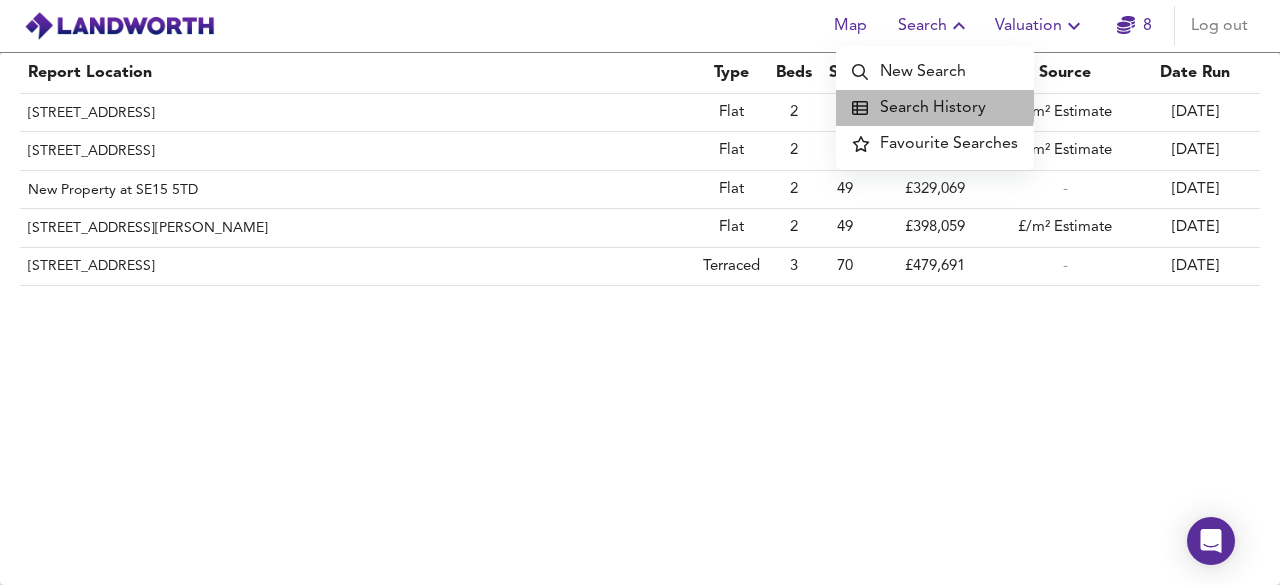 click on "Search History" at bounding box center (935, 108) 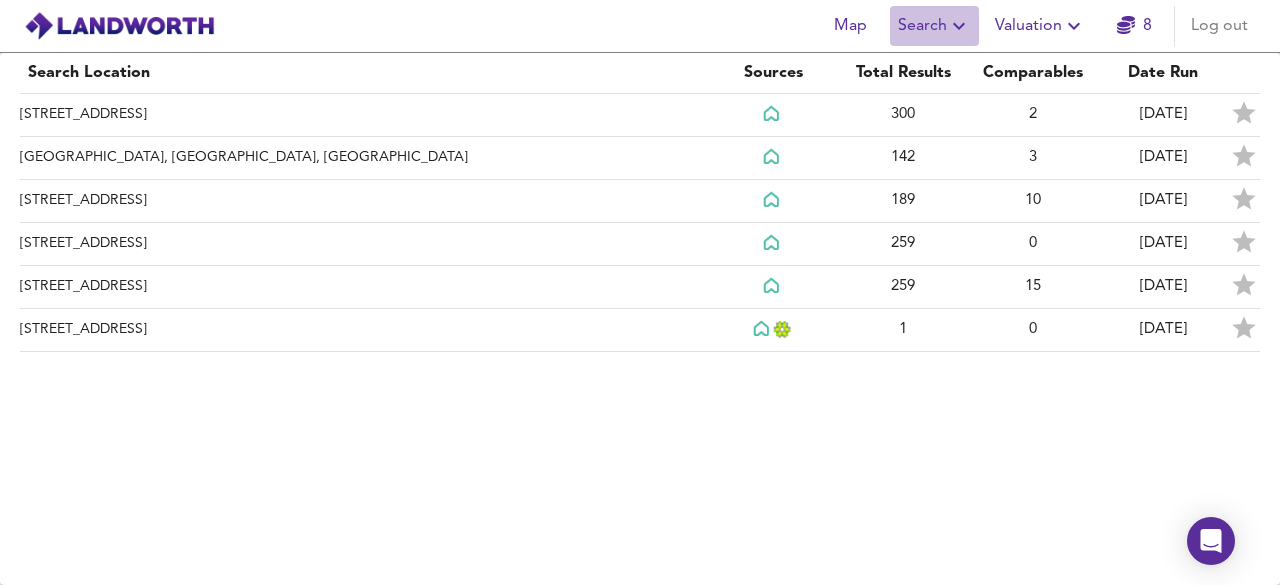 click on "Search" at bounding box center (934, 26) 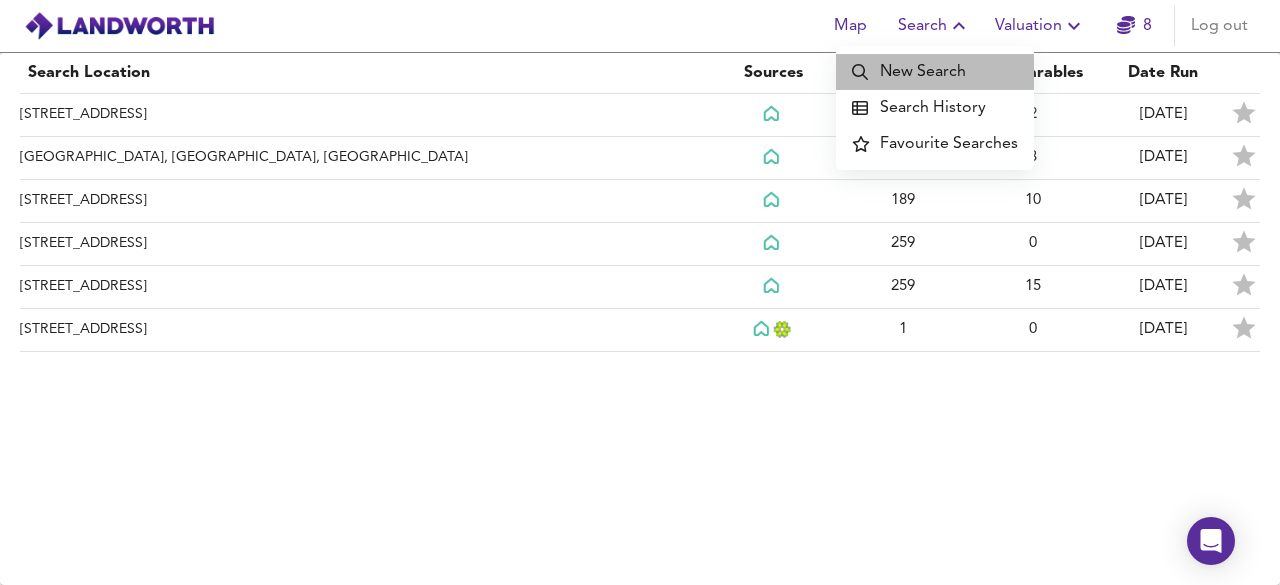click on "New Search" at bounding box center (935, 72) 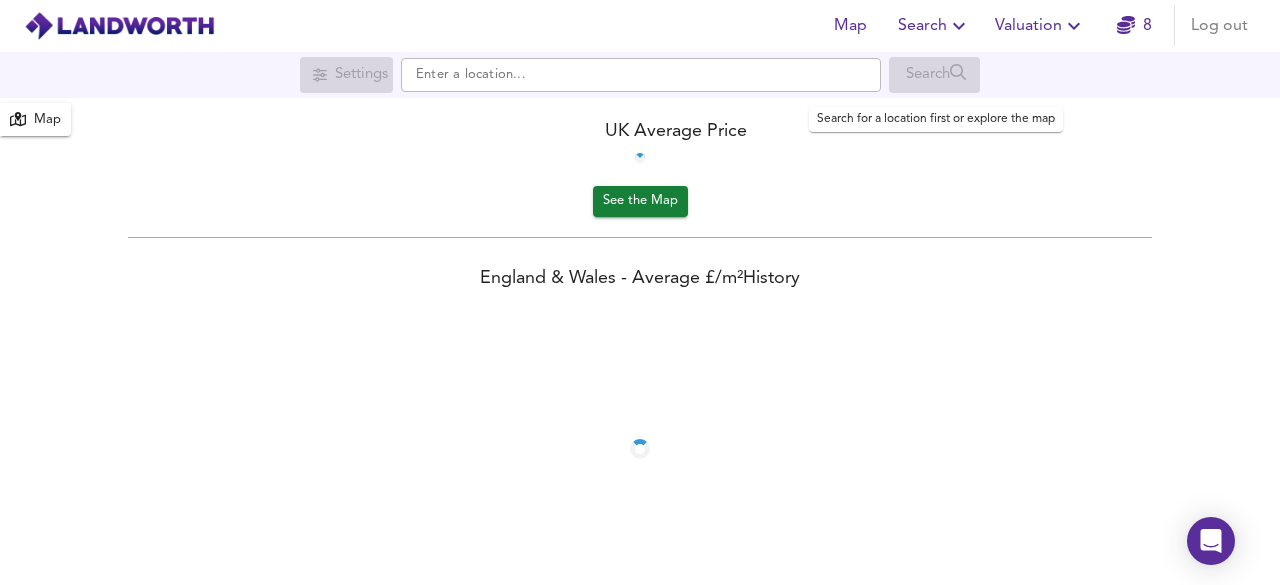 scroll, scrollTop: 0, scrollLeft: 0, axis: both 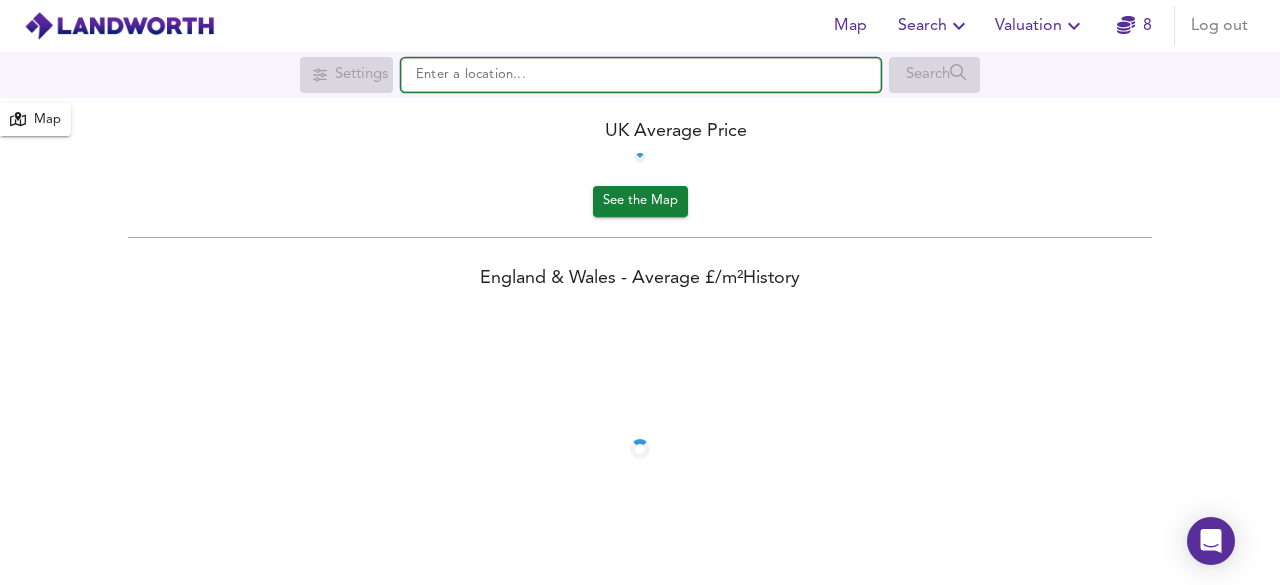 click at bounding box center (641, 75) 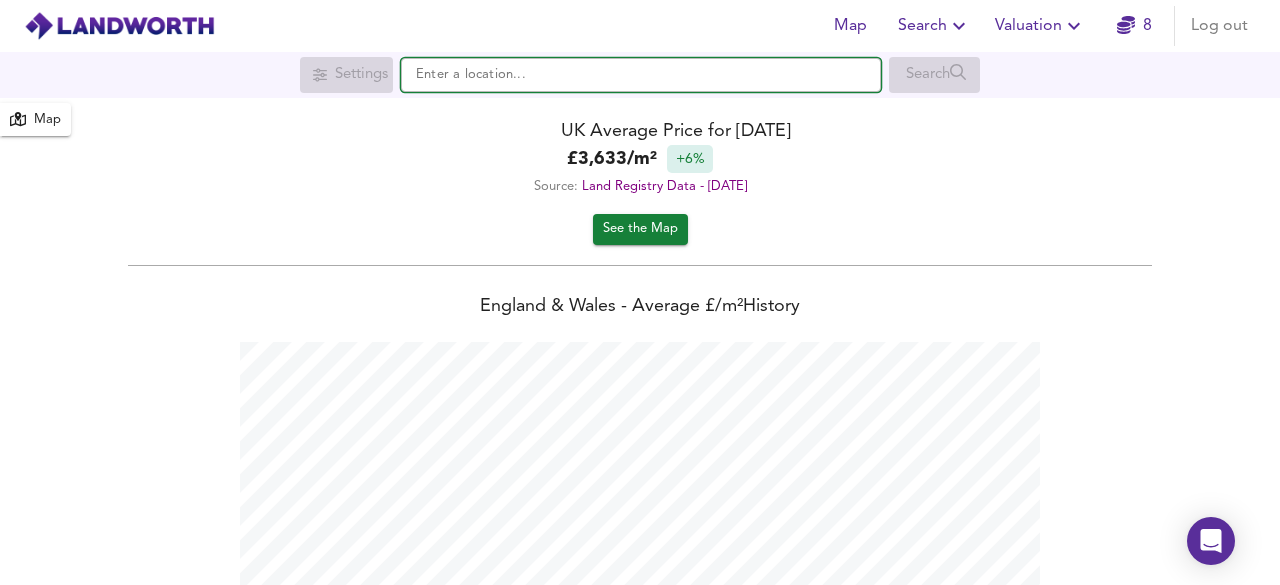 scroll, scrollTop: 999414, scrollLeft: 998720, axis: both 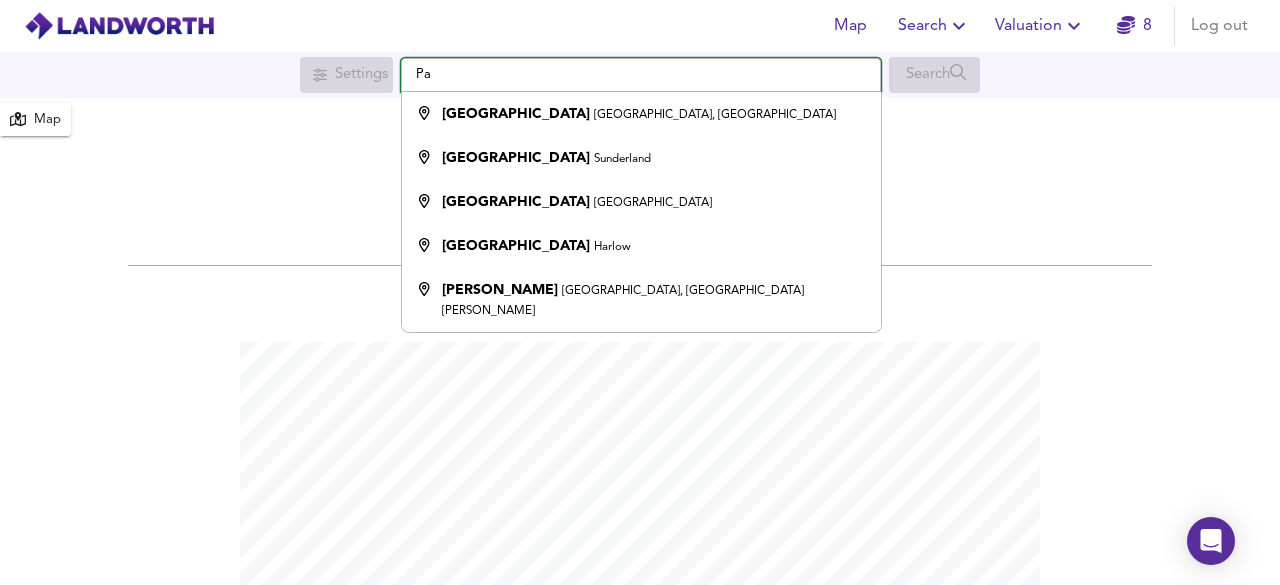 type on "P" 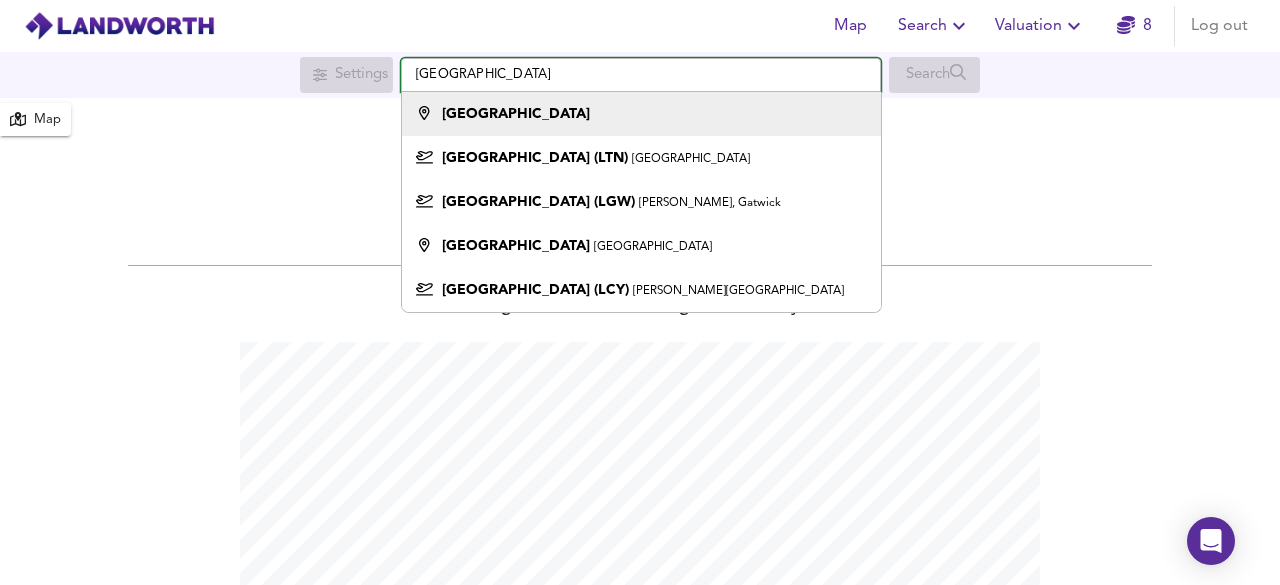 type on "[GEOGRAPHIC_DATA]" 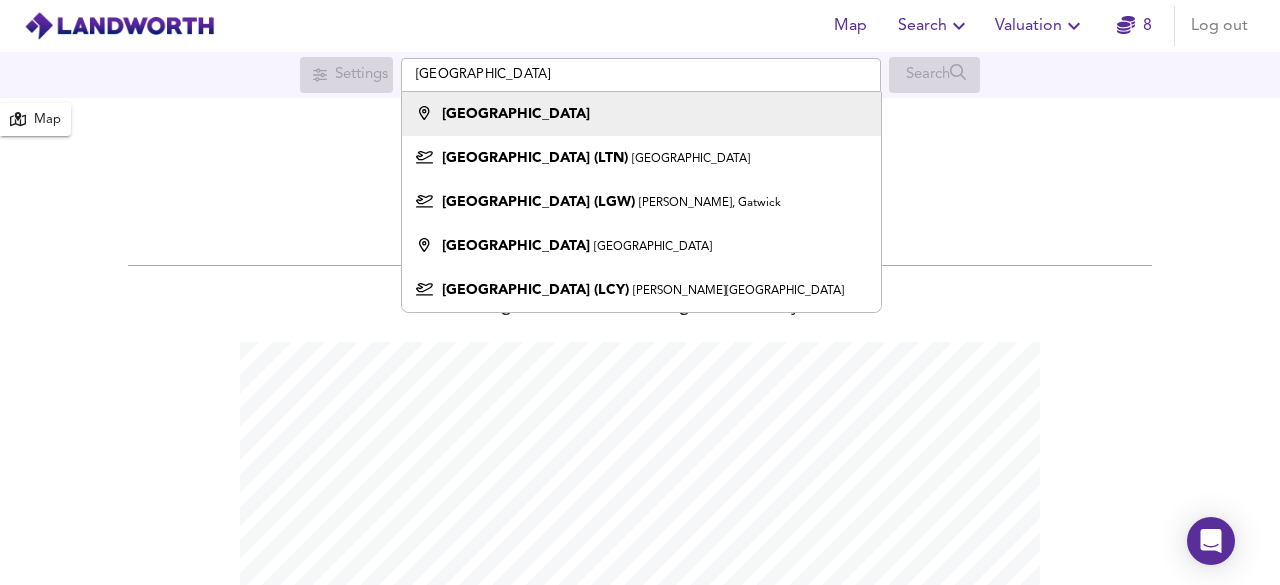 click on "[GEOGRAPHIC_DATA]" at bounding box center (641, 114) 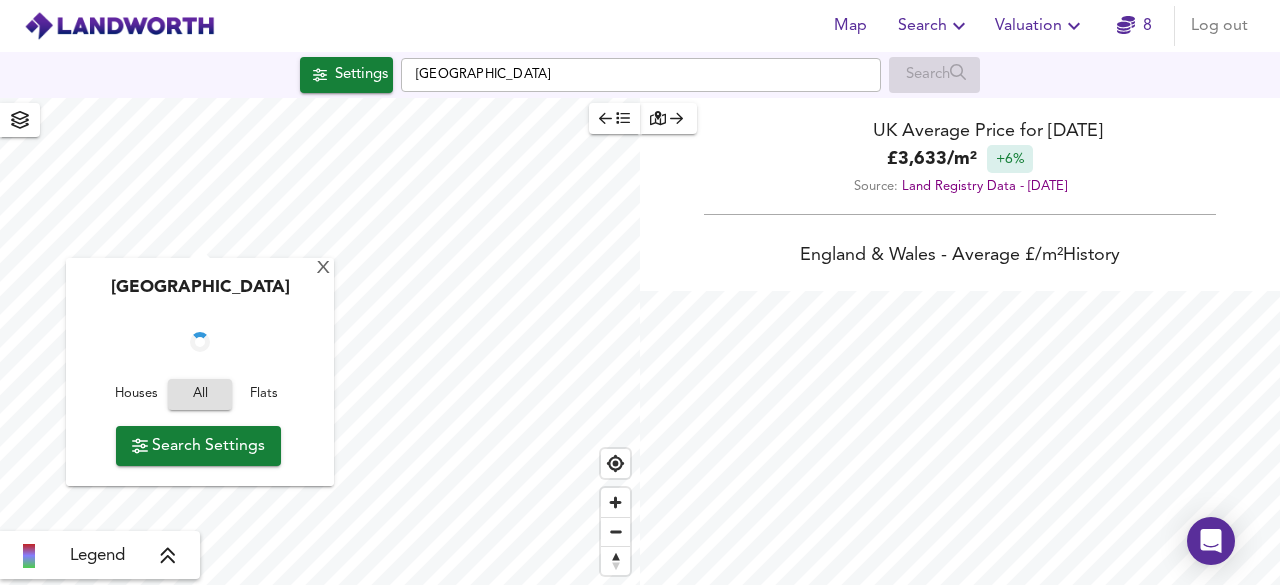 checkbox on "false" 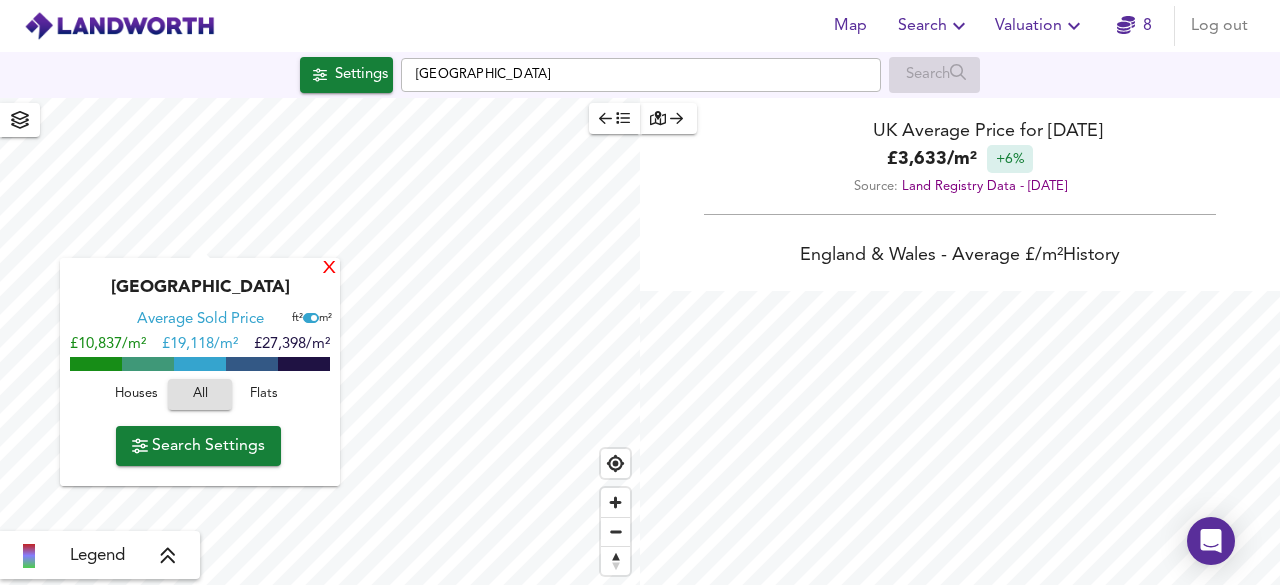 click on "X" at bounding box center (329, 269) 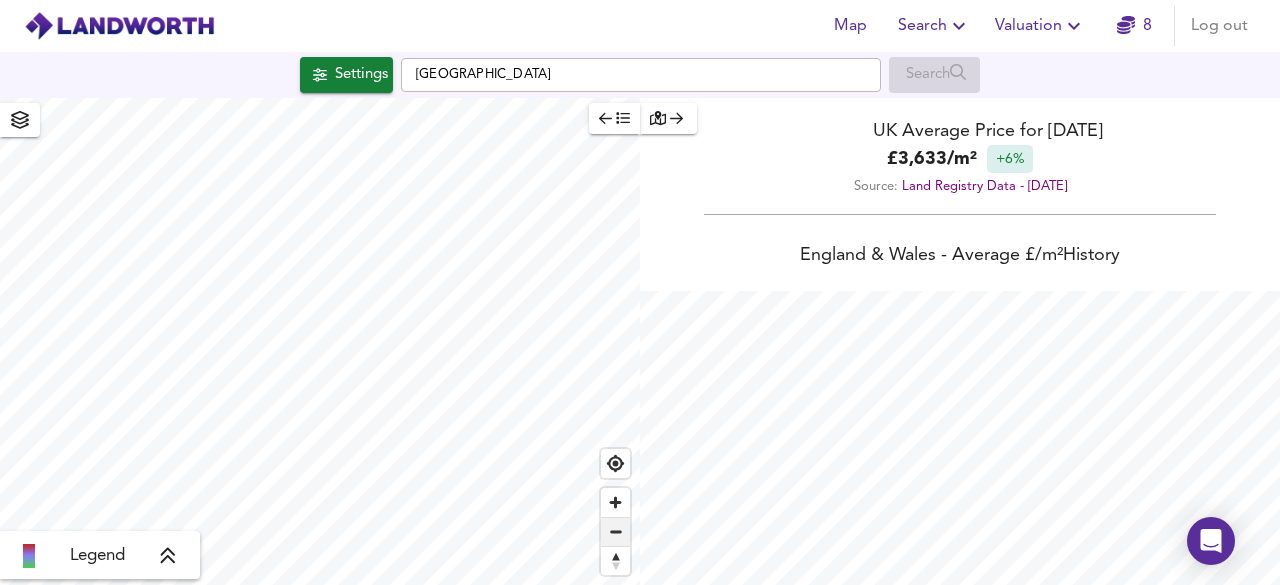 click at bounding box center (615, 532) 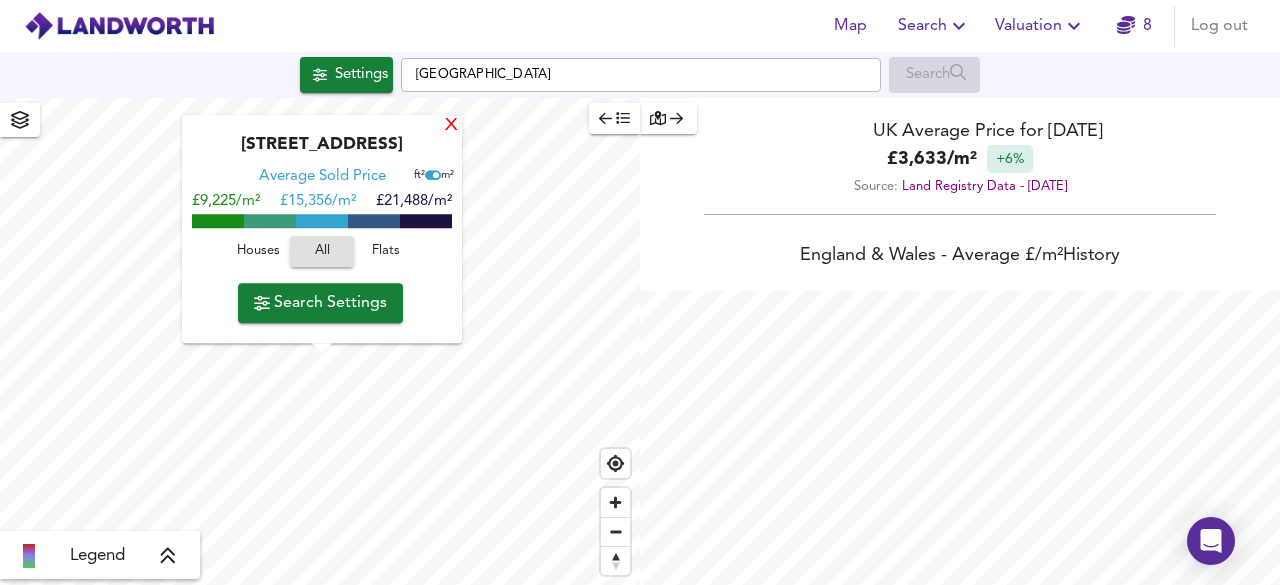 click on "X" at bounding box center [451, 126] 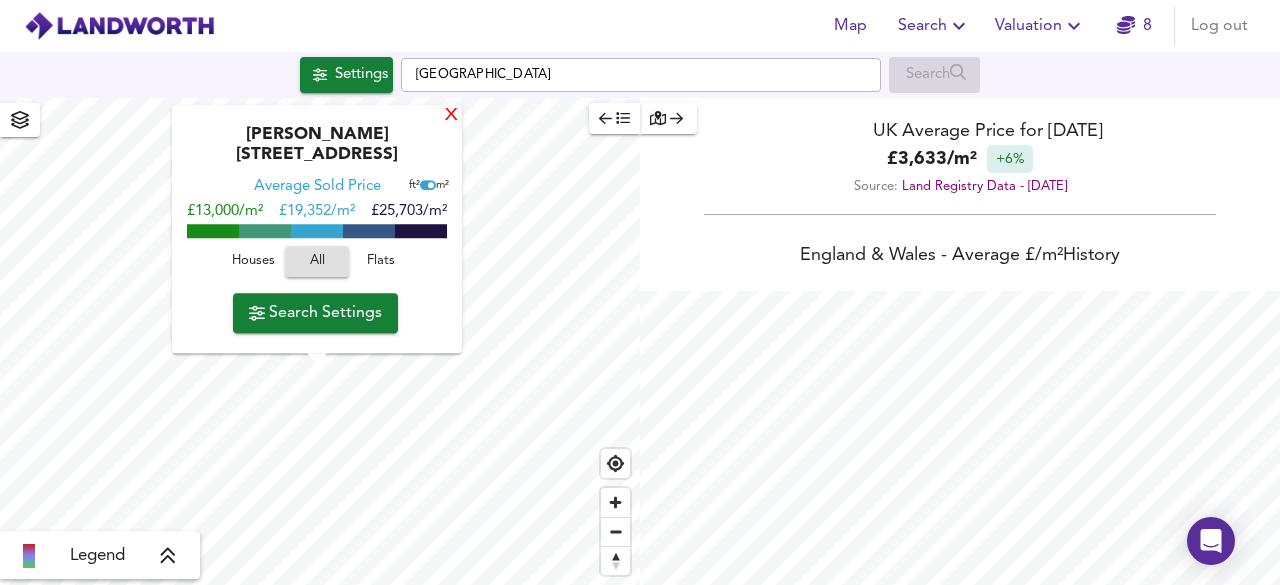 click on "X" at bounding box center [451, 116] 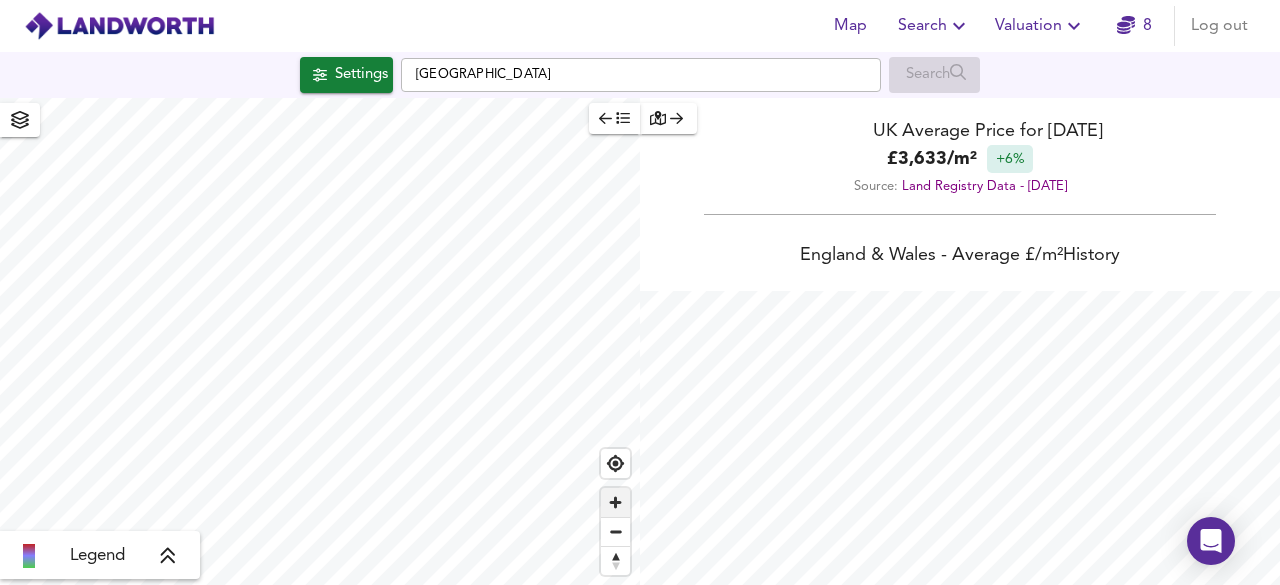 click at bounding box center (615, 502) 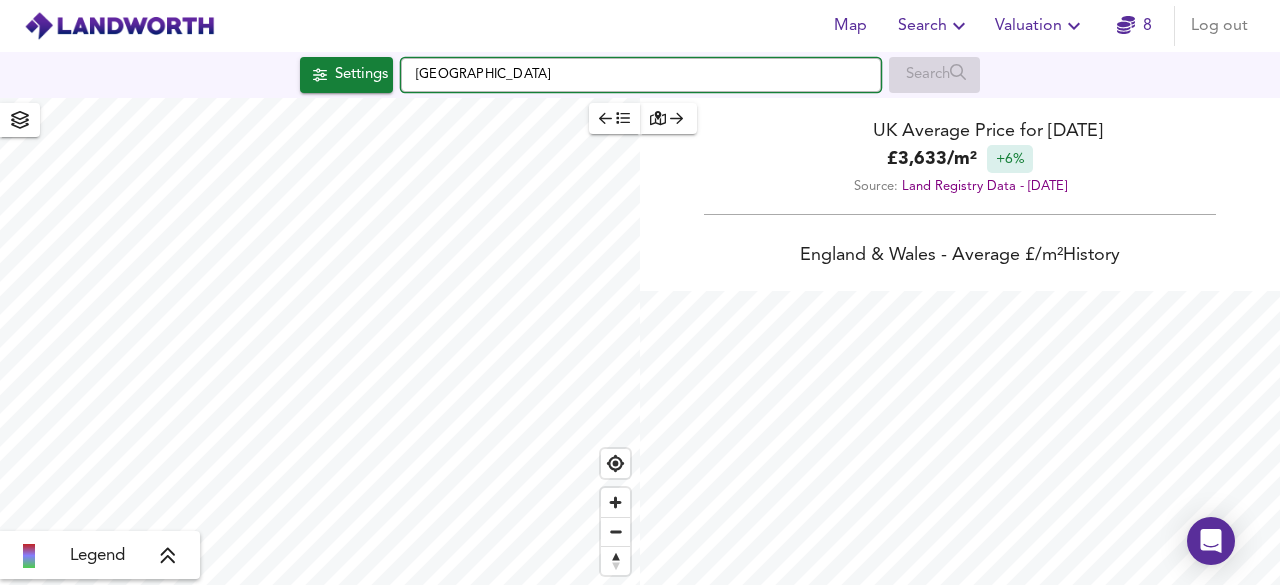 click on "[GEOGRAPHIC_DATA]" at bounding box center [641, 75] 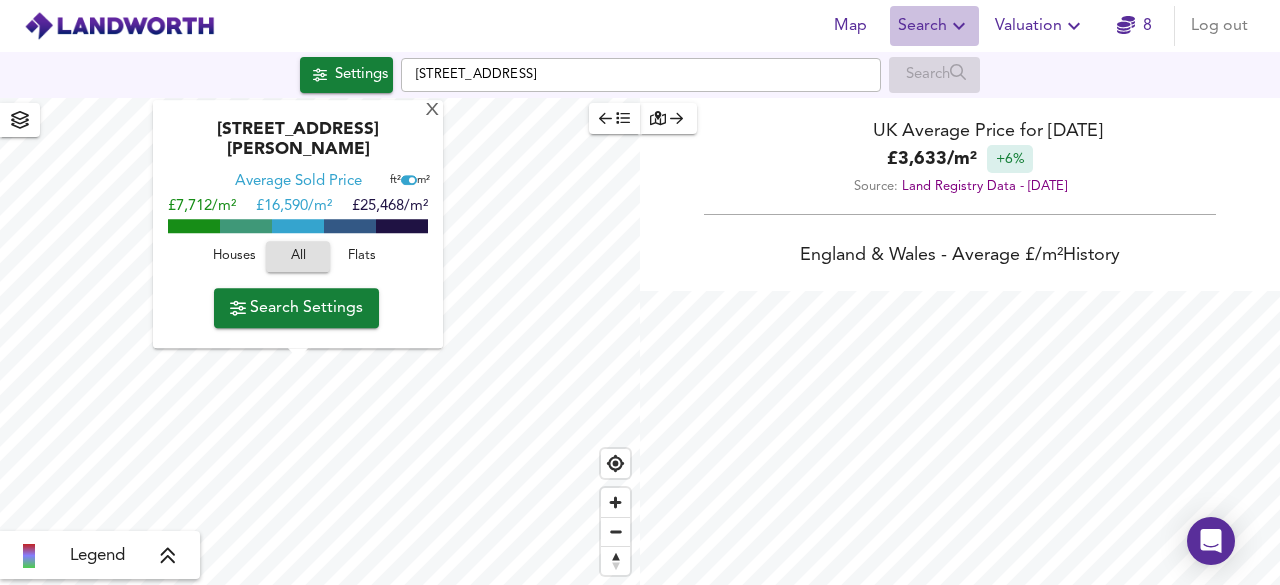 click 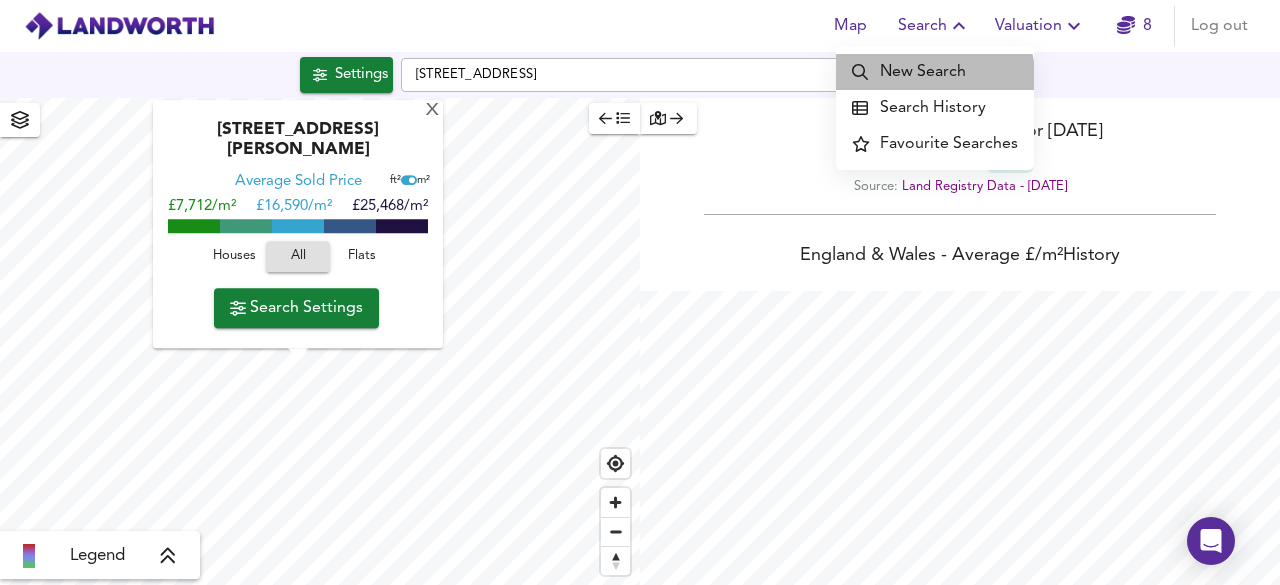 click on "New Search" at bounding box center [935, 72] 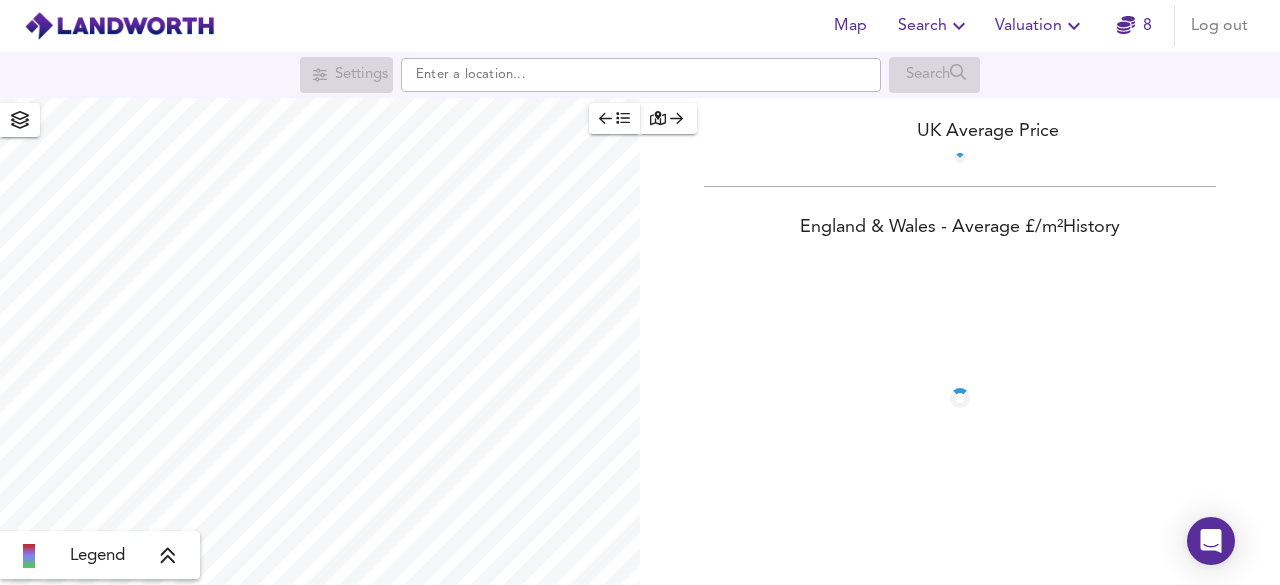 scroll, scrollTop: 0, scrollLeft: 0, axis: both 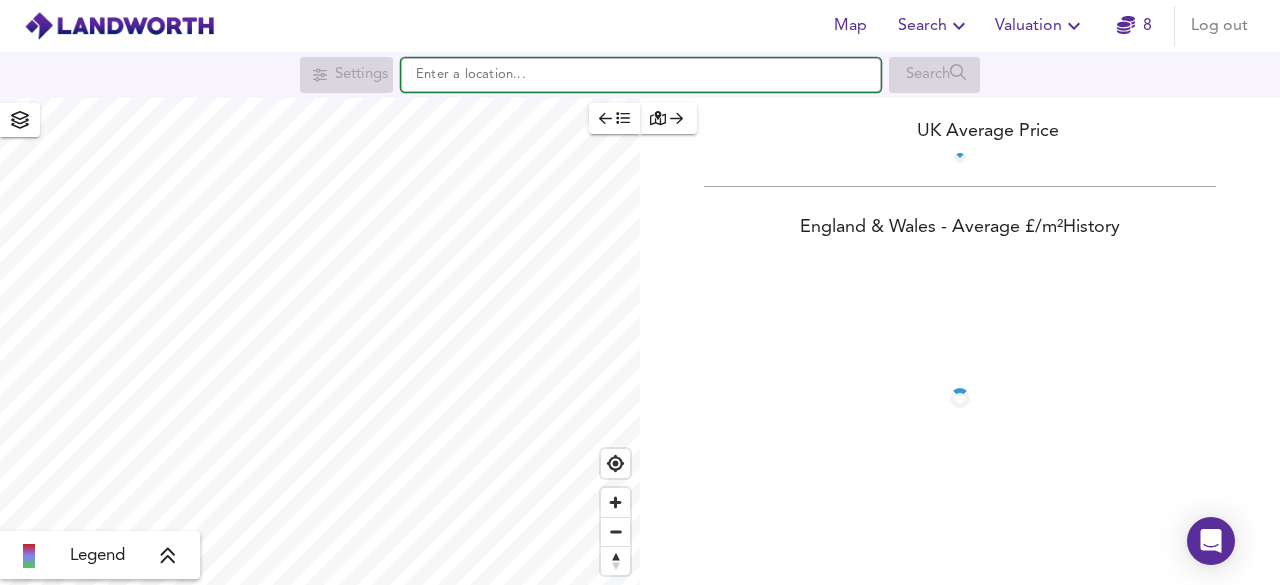 click at bounding box center (641, 75) 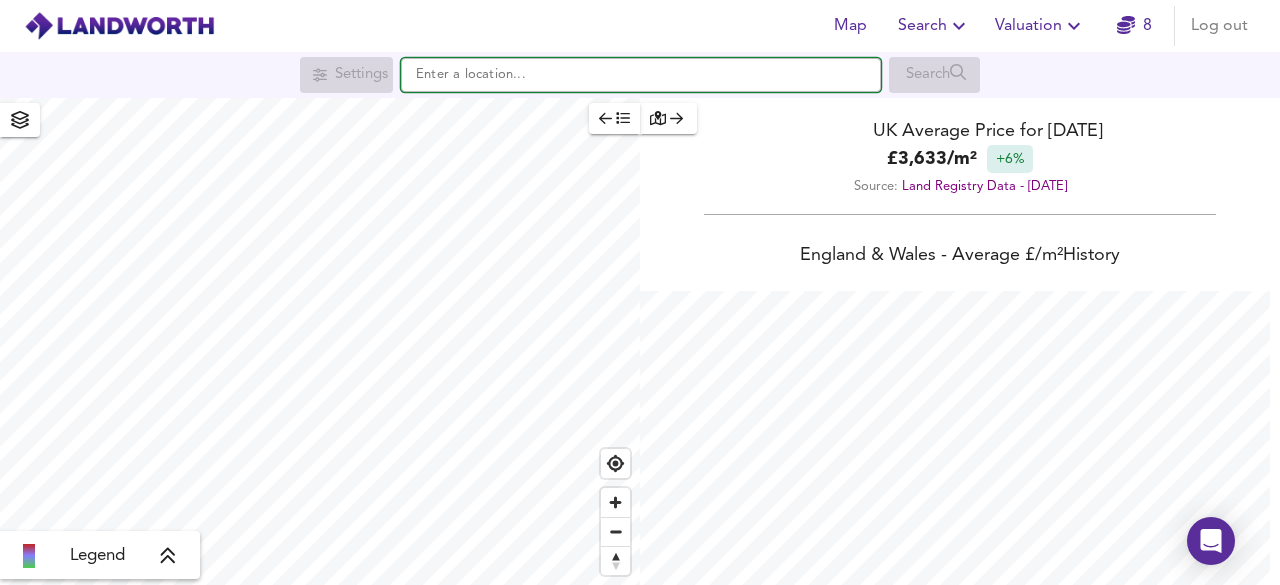 scroll, scrollTop: 999414, scrollLeft: 998720, axis: both 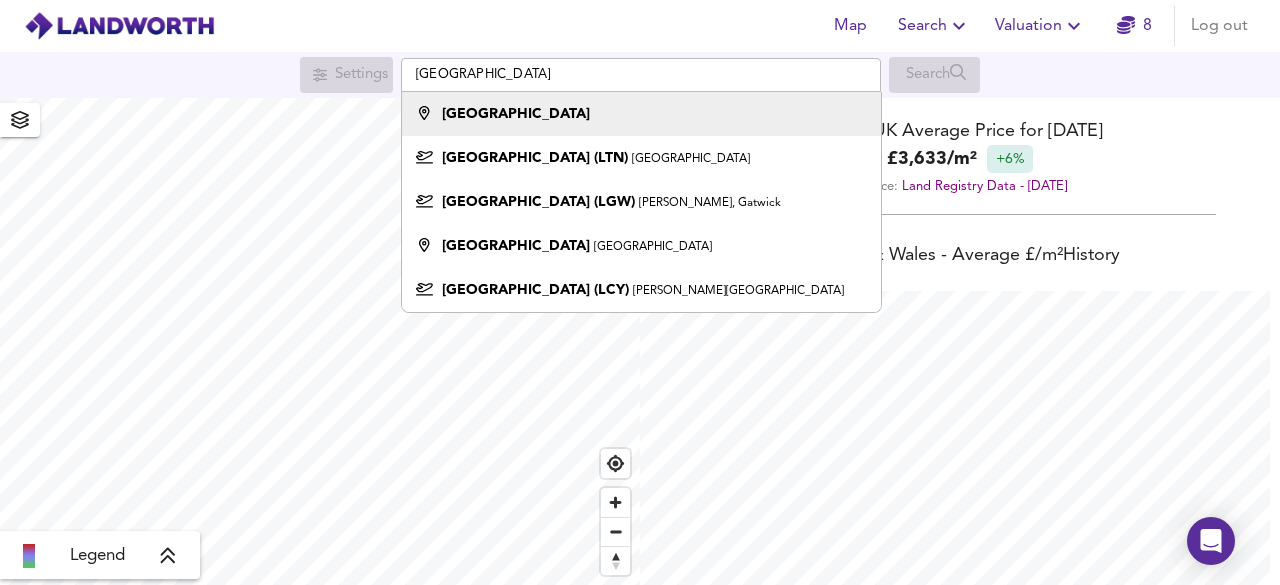 click on "[GEOGRAPHIC_DATA]" at bounding box center [636, 114] 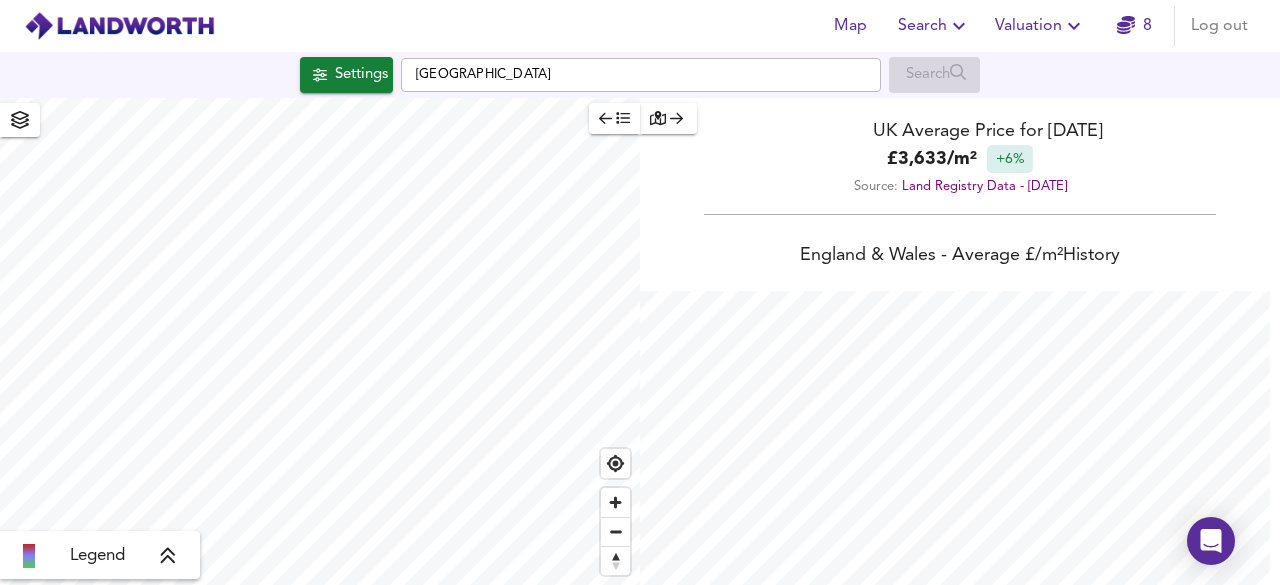 checkbox on "false" 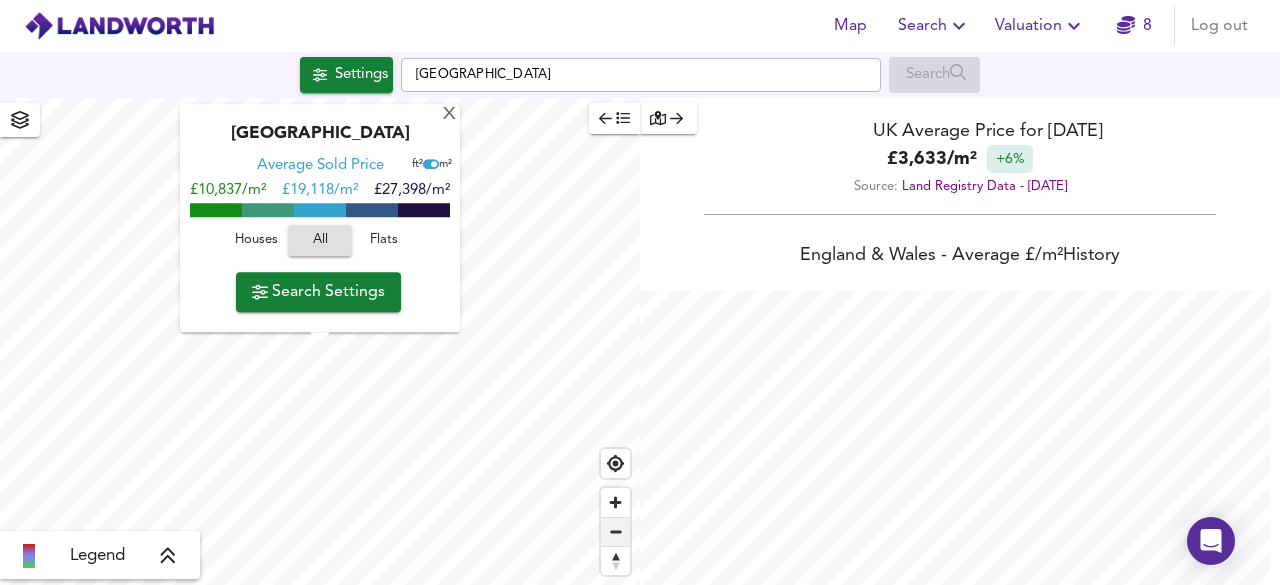 click at bounding box center [615, 532] 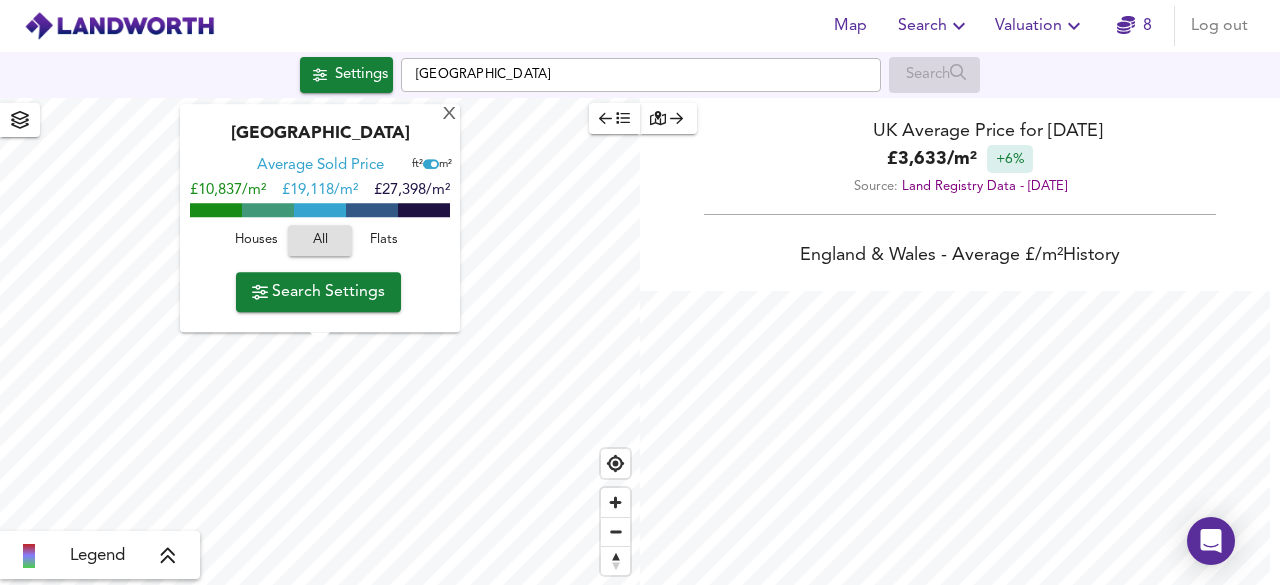 click on "Map Search Valuation    8 Log out        Settings     London        Search      X London Average Sold Price ft²   m² £10,837/m² £ 19,118/m² £27,398/m² Houses All Flats    Search Settings         Legend       UK Average Price   for July 2025 £ 3,633 / m²      +6% Source:   Land Registry Data - May 2025 England & Wales - Average £/ m²  History England & Wales - Total Quarterly Sales History X Map Settings Basemap          Default hybrid Heatmap          Average Price landworth 2D   View Dynamic Heatmap   On Show Postcodes Show Boroughs 2D 3D Find Me X Property Search Radius   1.65 mile 2662 Sales Rentals Planning    Live Market Listings   Rightmove Off   On     Sold Property Prices   HM Land Registry Off   On     Room Rentals & Flatshares   SpareRoom   BETA Off   On     Planning Applications Local Authorities Off   On  Run Search   Please enable at least one data source to run a search" at bounding box center [640, 292] 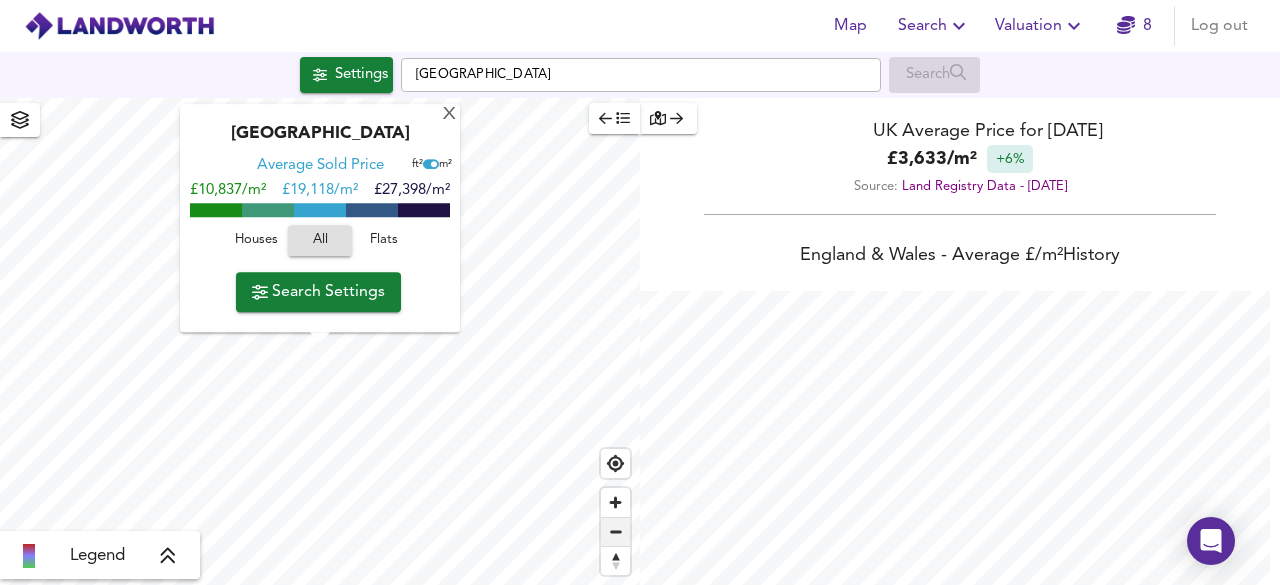 click at bounding box center (615, 532) 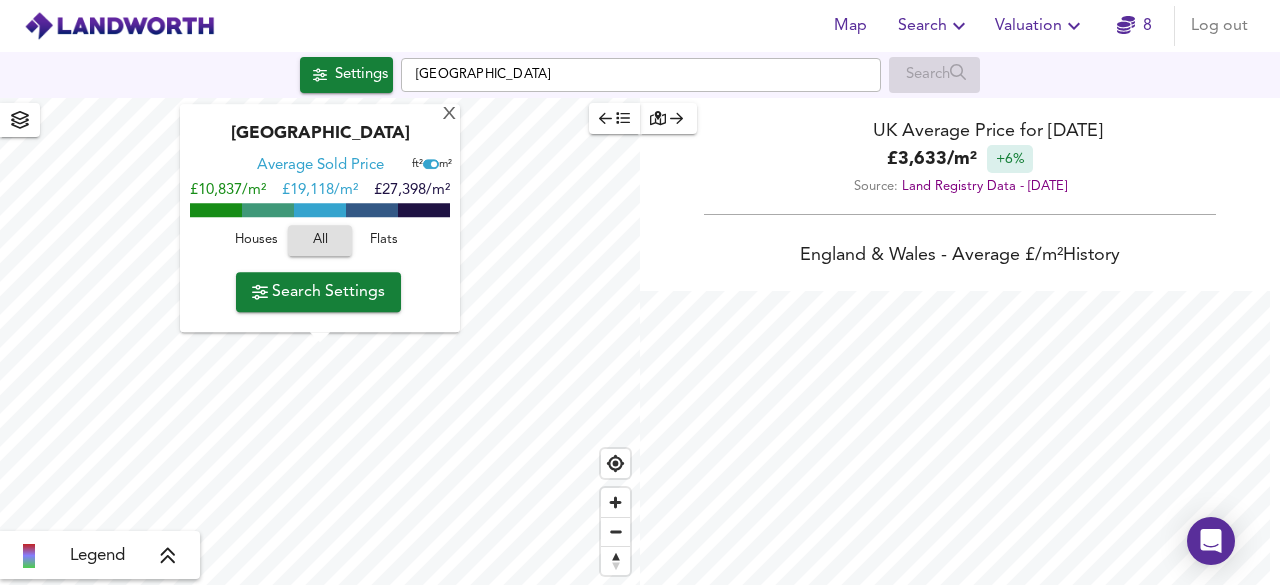 click on "Map Search Valuation    8 Log out        Settings     London        Search      X London Average Sold Price ft²   m² £10,837/m² £ 19,118/m² £27,398/m² Houses All Flats    Search Settings         Legend       UK Average Price   for July 2025 £ 3,633 / m²      +6% Source:   Land Registry Data - May 2025 England & Wales - Average £/ m²  History England & Wales - Total Quarterly Sales History X Map Settings Basemap          Default hybrid Heatmap          Average Price landworth 2D   View Dynamic Heatmap   On Show Postcodes Show Boroughs 2D 3D Find Me X Property Search Radius   9.04 mile 14544 Sales Rentals Planning    Live Market Listings   Rightmove Off   On     Sold Property Prices   HM Land Registry Off   On     Room Rentals & Flatshares   SpareRoom   BETA Off   On     Planning Applications Local Authorities Off   On  Run Search   Please enable at least one data source to run a search" at bounding box center (640, 292) 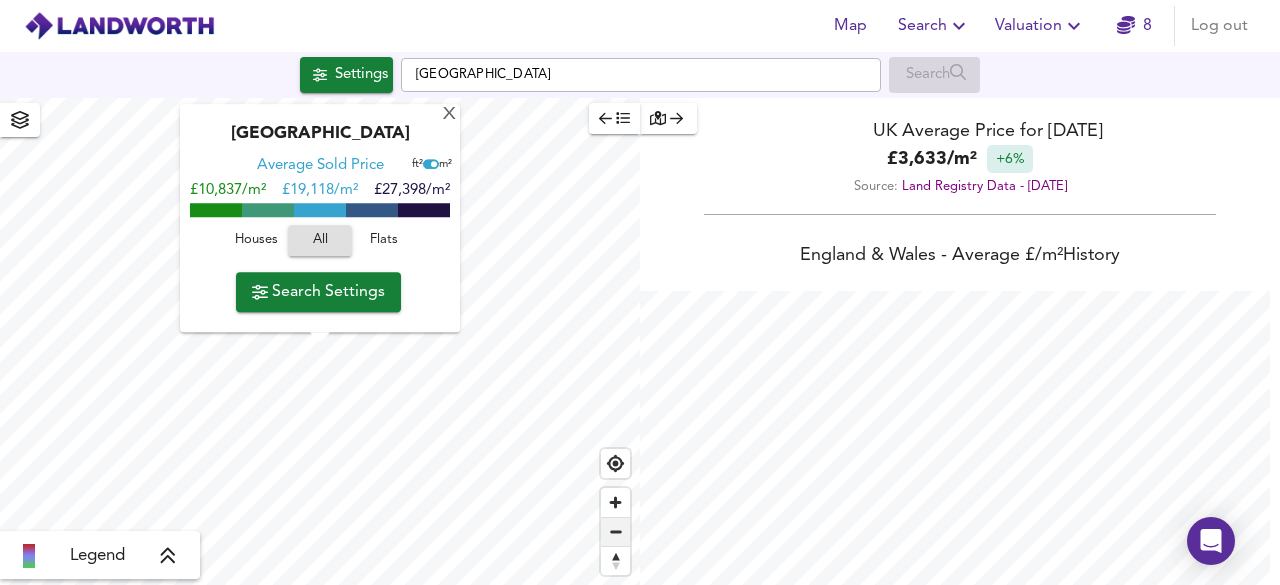 click at bounding box center [615, 532] 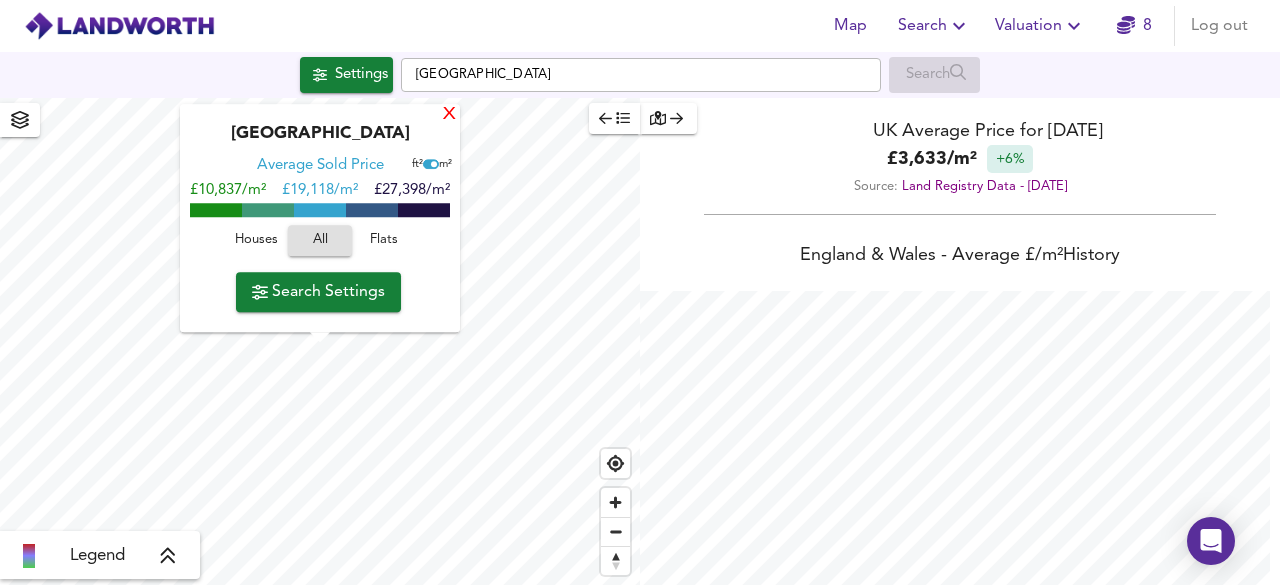 click on "X" at bounding box center [449, 115] 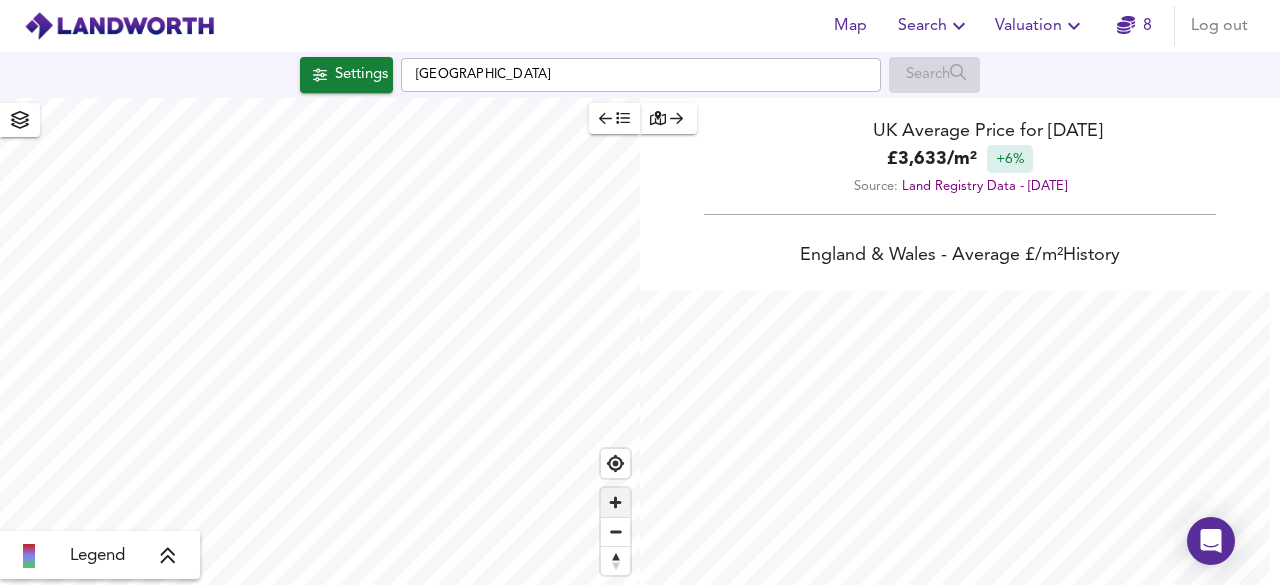 click at bounding box center [615, 502] 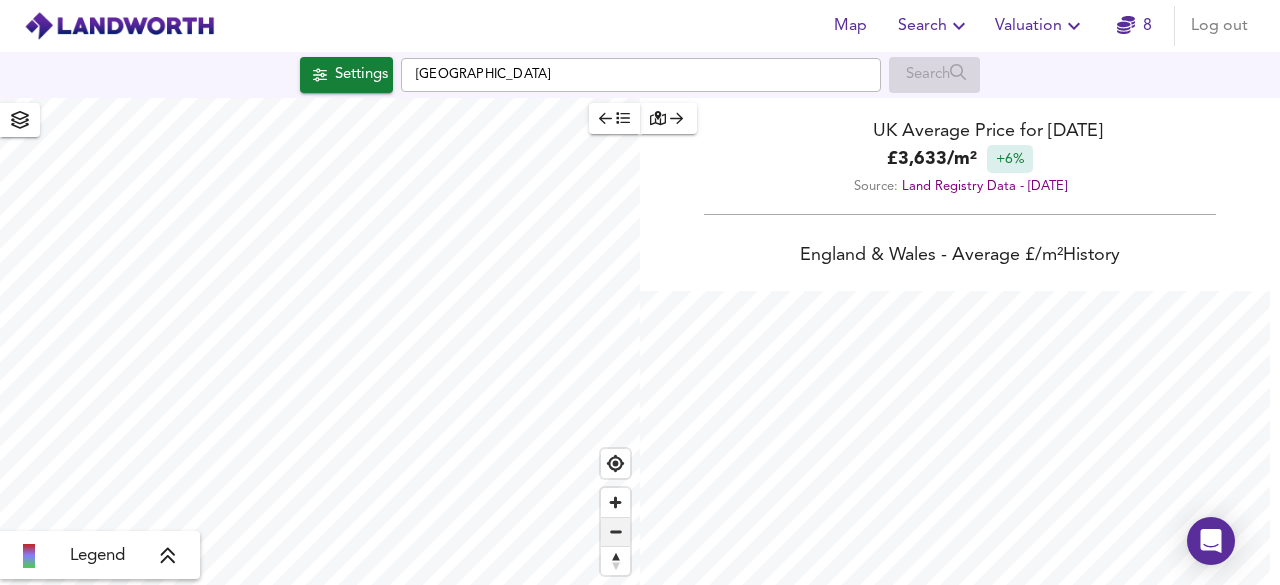 click at bounding box center (615, 532) 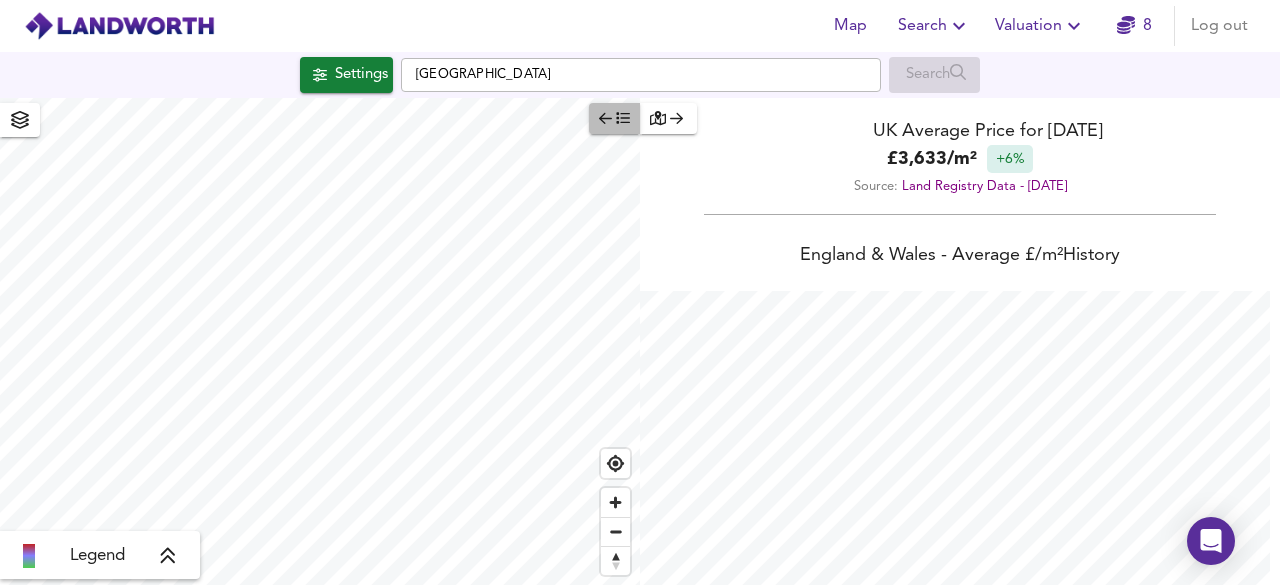 click at bounding box center (614, 118) 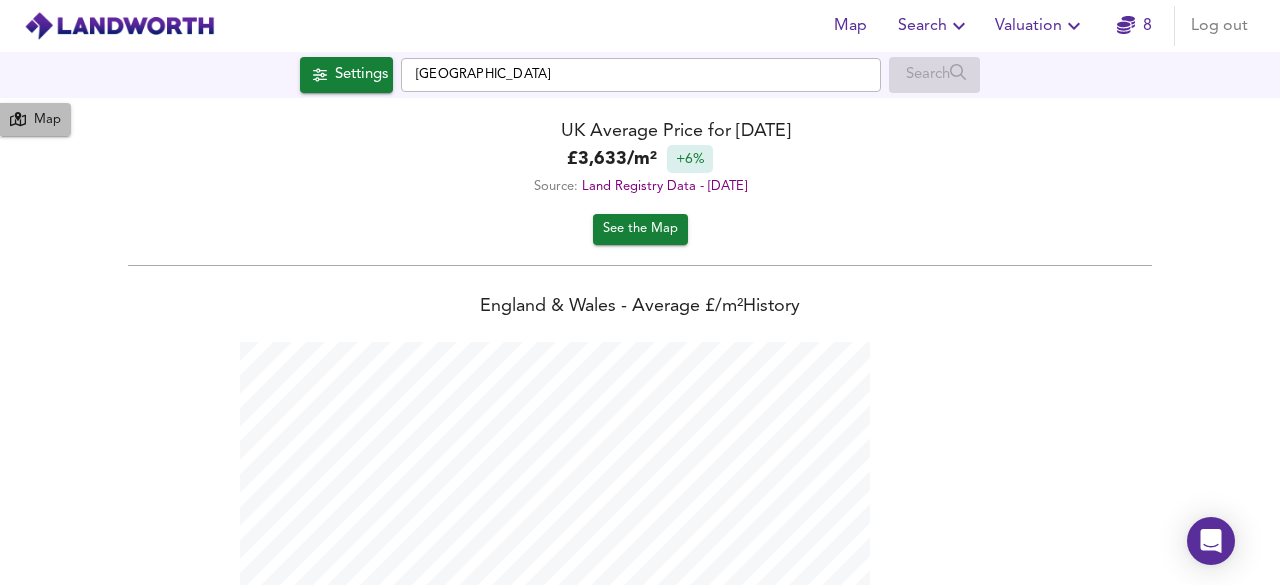 click on "Map" at bounding box center [47, 120] 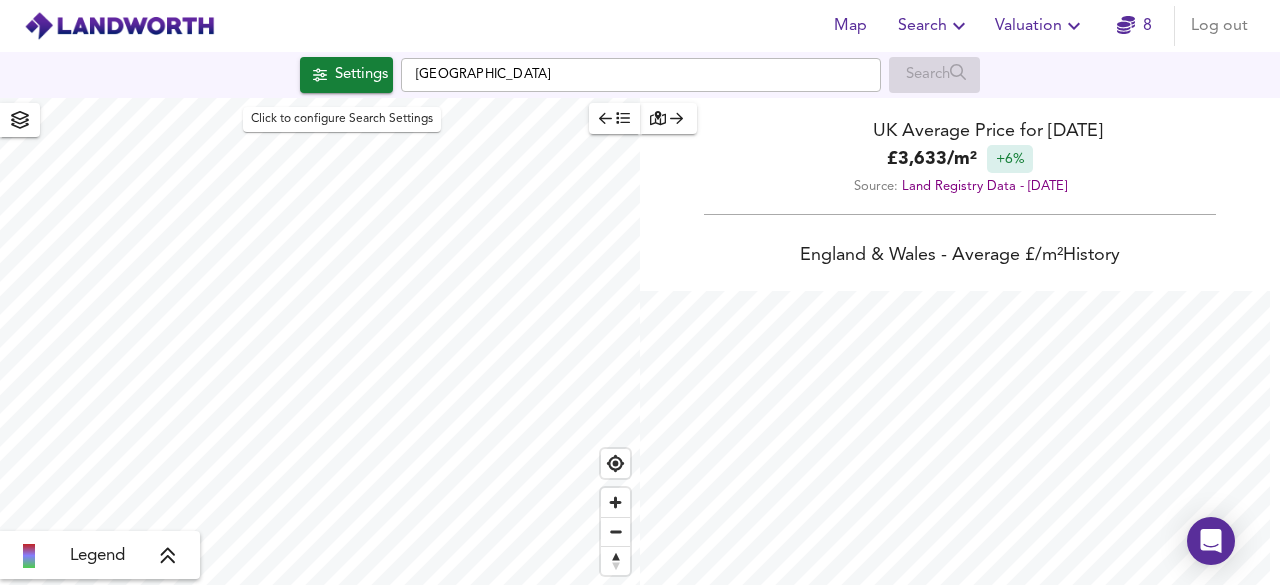 scroll, scrollTop: 585, scrollLeft: 1280, axis: both 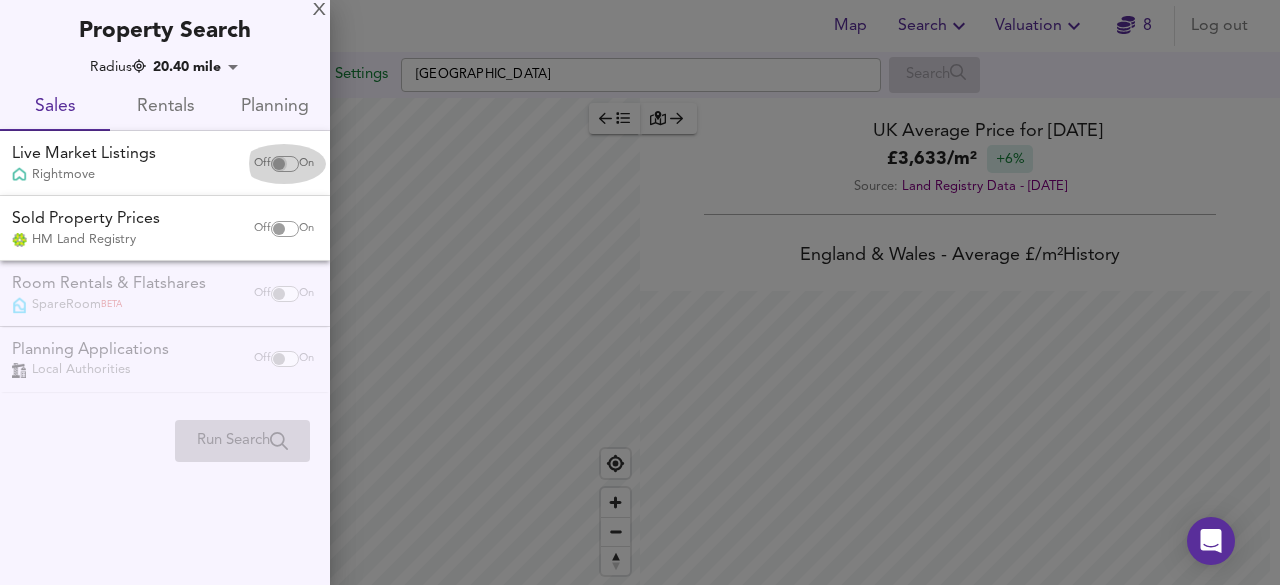 click at bounding box center (279, 164) 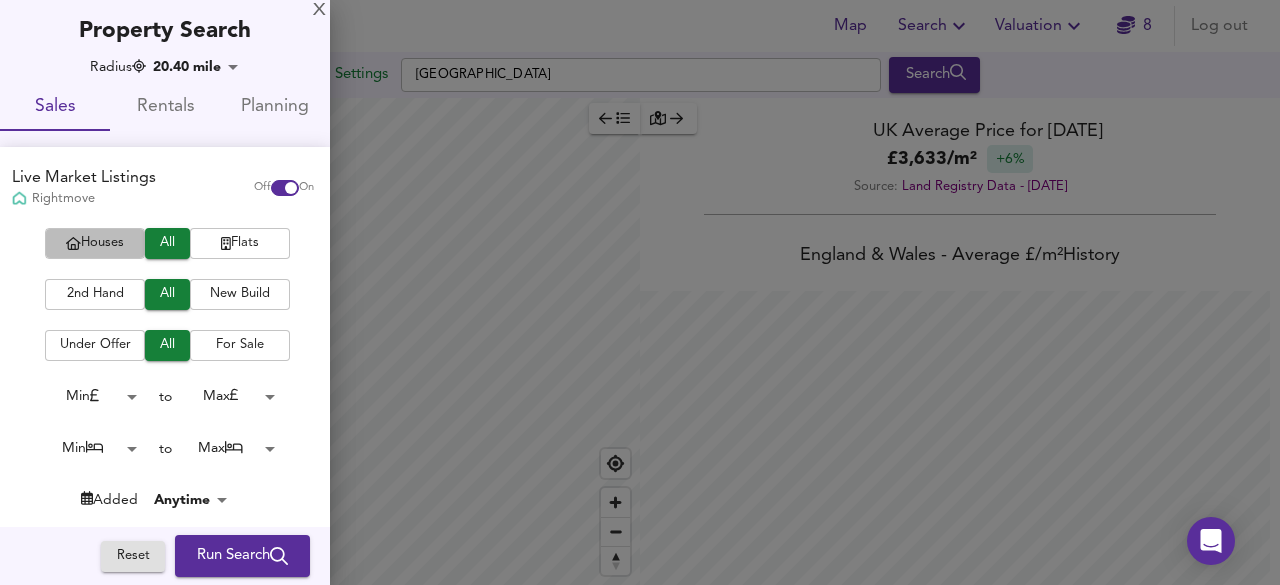 click on "Houses" at bounding box center (95, 243) 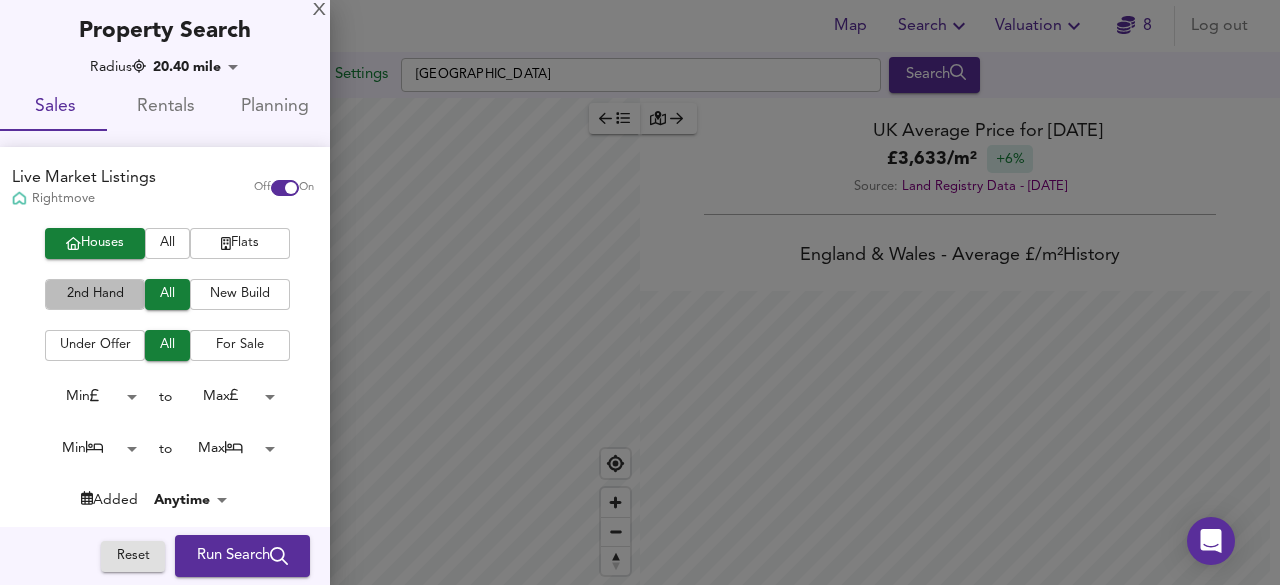 click on "2nd Hand" at bounding box center (95, 294) 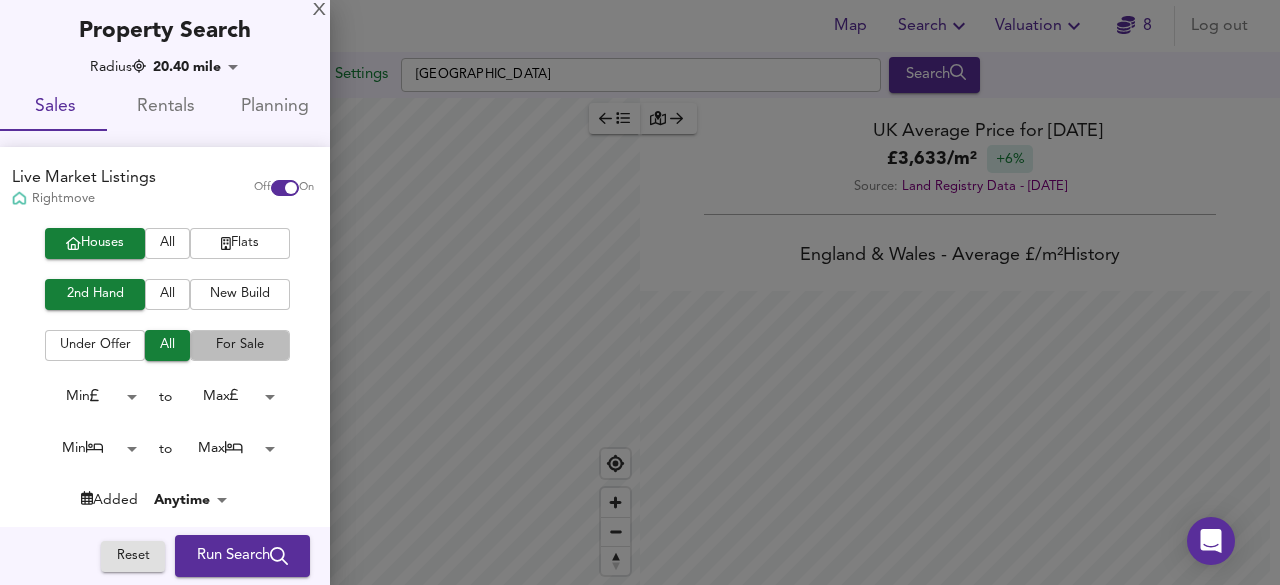click on "For Sale" at bounding box center [240, 345] 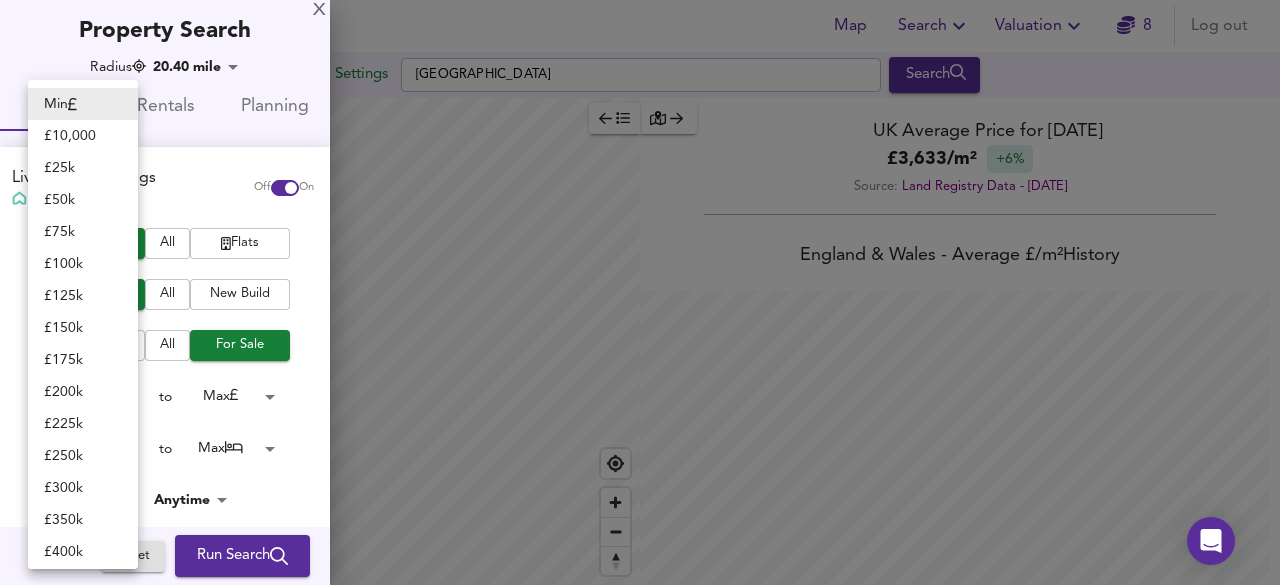 click on "Map Search Valuation    8 Log out        Settings     London        Search            Legend       UK Average Price   for July 2025 £ 3,633 / m²      +6% Source:   Land Registry Data - May 2025 England & Wales - Average £/ m²  History England & Wales - Total Quarterly Sales History X Map Settings Basemap          Default hybrid Heatmap          Average Price landworth 2D   View Dynamic Heatmap   On Show Postcodes Show Boroughs 2D 3D Find Me X Property Search Radius   20.40 mile 32819 Sales Rentals Planning    Live Market Listings   Rightmove Off   On    Houses All   Flats 2nd Hand All New Build Under Offer All For Sale Min   0 to Max   200000000   Min   0 to Max   50   Added Anytime -1    Sold Property Prices   HM Land Registry Off   On     Room Rentals & Flatshares   SpareRoom   BETA Off   On     Planning Applications Local Authorities Off   On  Reset Run Search   Please enable at least one data source to run a search" at bounding box center [640, 292] 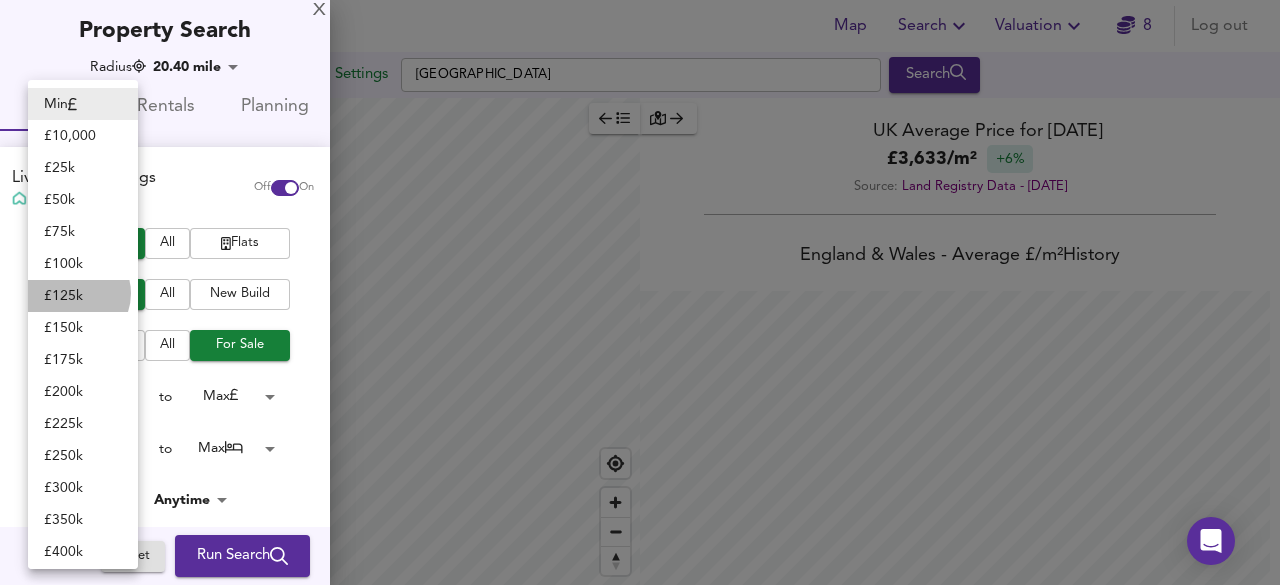 click on "£ 125k" at bounding box center [83, 296] 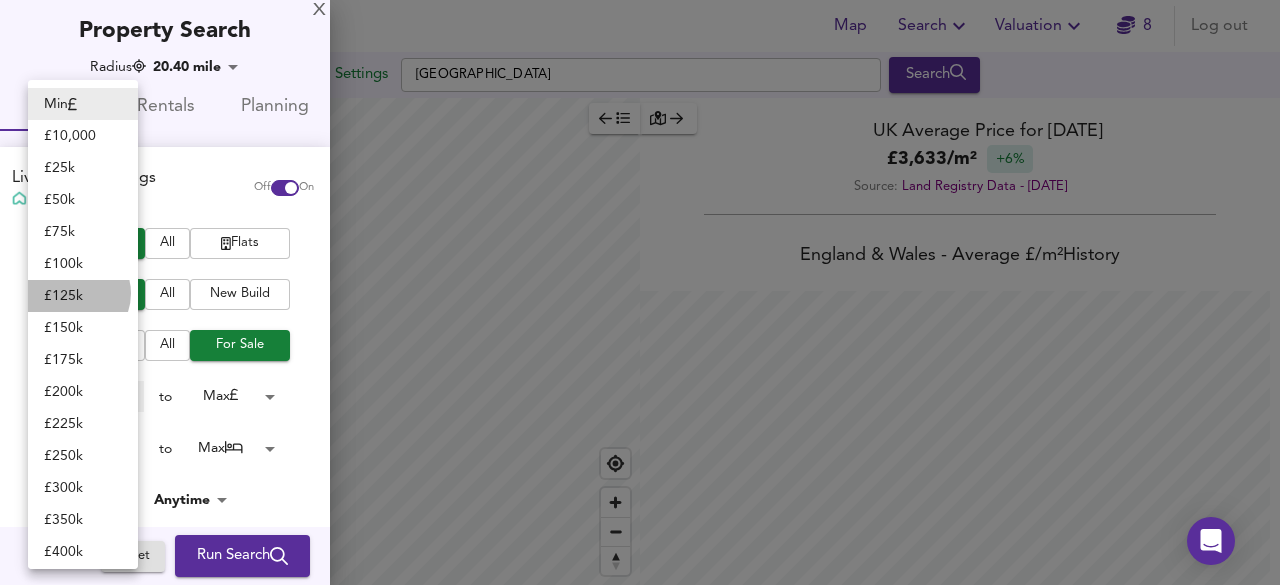 type on "125000" 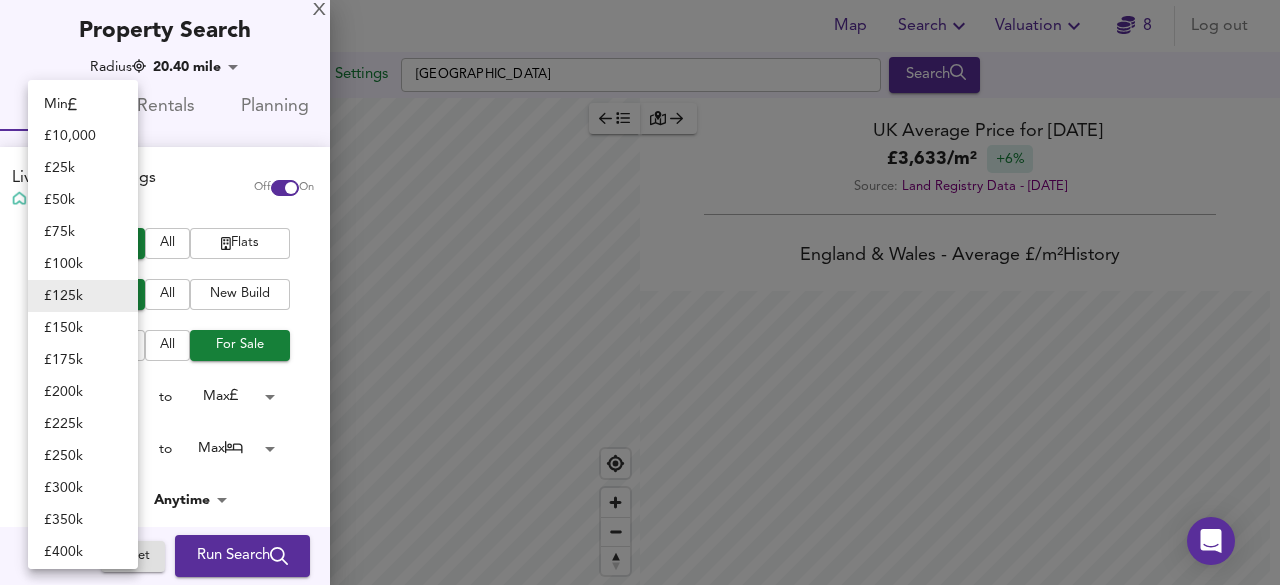 click on "Map Search Valuation    8 Log out        Settings     London        Search            Legend       UK Average Price   for July 2025 £ 3,633 / m²      +6% Source:   Land Registry Data - May 2025 England & Wales - Average £/ m²  History England & Wales - Total Quarterly Sales History X Map Settings Basemap          Default hybrid Heatmap          Average Price landworth 2D   View Dynamic Heatmap   On Show Postcodes Show Boroughs 2D 3D Find Me X Property Search Radius   20.40 mile 32819 Sales Rentals Planning    Live Market Listings   Rightmove Off   On    Houses All   Flats 2nd Hand All New Build Under Offer All For Sale £ 125k 125000 to Max   200000000   Min   0 to Max   50   Added Anytime -1    Sold Property Prices   HM Land Registry Off   On     Room Rentals & Flatshares   SpareRoom   BETA Off   On     Planning Applications Local Authorities Off   On  Reset Run Search
Min   £ 10,000 £ 25k £ 50k £ 75k £ £" at bounding box center (640, 292) 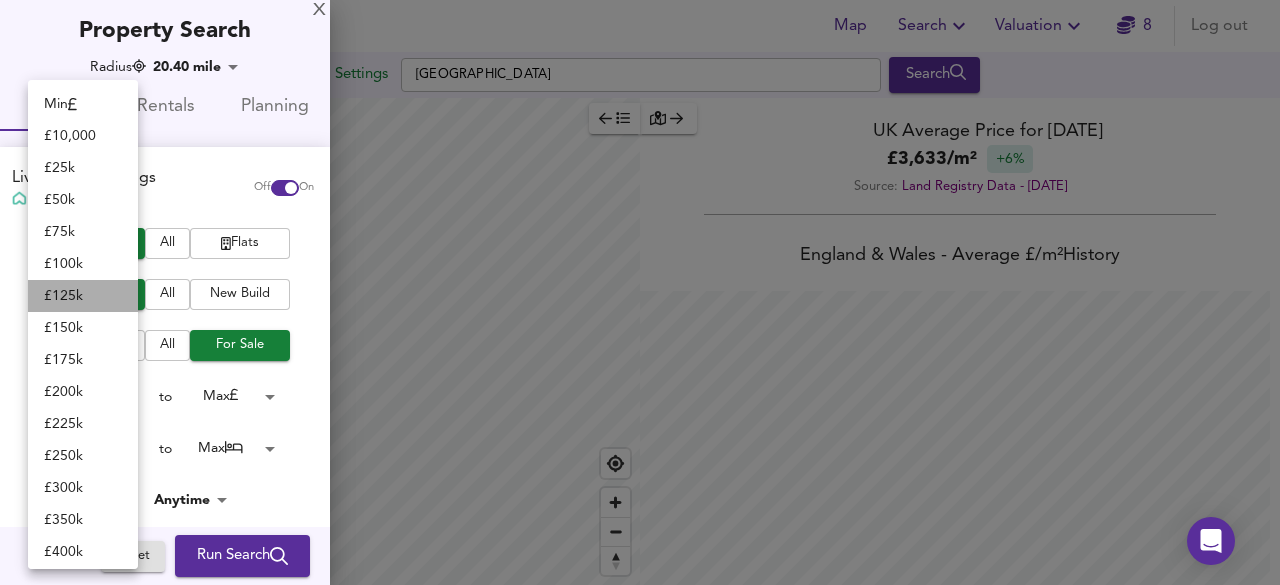 click on "£ 125k" at bounding box center [83, 296] 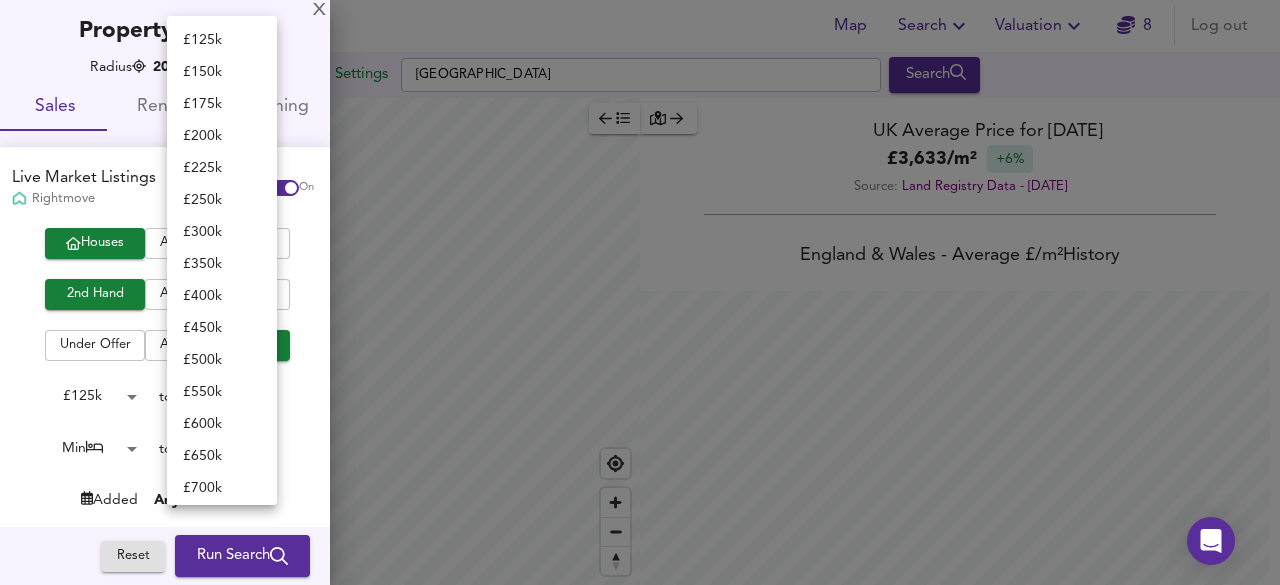 click on "Map Search Valuation    8 Log out        Settings     London        Search            Legend       UK Average Price   for July 2025 £ 3,633 / m²      +6% Source:   Land Registry Data - May 2025 England & Wales - Average £/ m²  History England & Wales - Total Quarterly Sales History X Map Settings Basemap          Default hybrid Heatmap          Average Price landworth 2D   View Dynamic Heatmap   On Show Postcodes Show Boroughs 2D 3D Find Me X Property Search Radius   20.40 mile 32819 Sales Rentals Planning    Live Market Listings   Rightmove Off   On    Houses All   Flats 2nd Hand All New Build Under Offer All For Sale £ 125k 125000 to Max   200000000   Min   0 to Max   50   Added Anytime -1    Sold Property Prices   HM Land Registry Off   On     Room Rentals & Flatshares   SpareRoom   BETA Off   On     Planning Applications Local Authorities Off   On  Reset Run Search
£ 125k £ 150k £ 175k £ 200k £ 225k £" at bounding box center (640, 292) 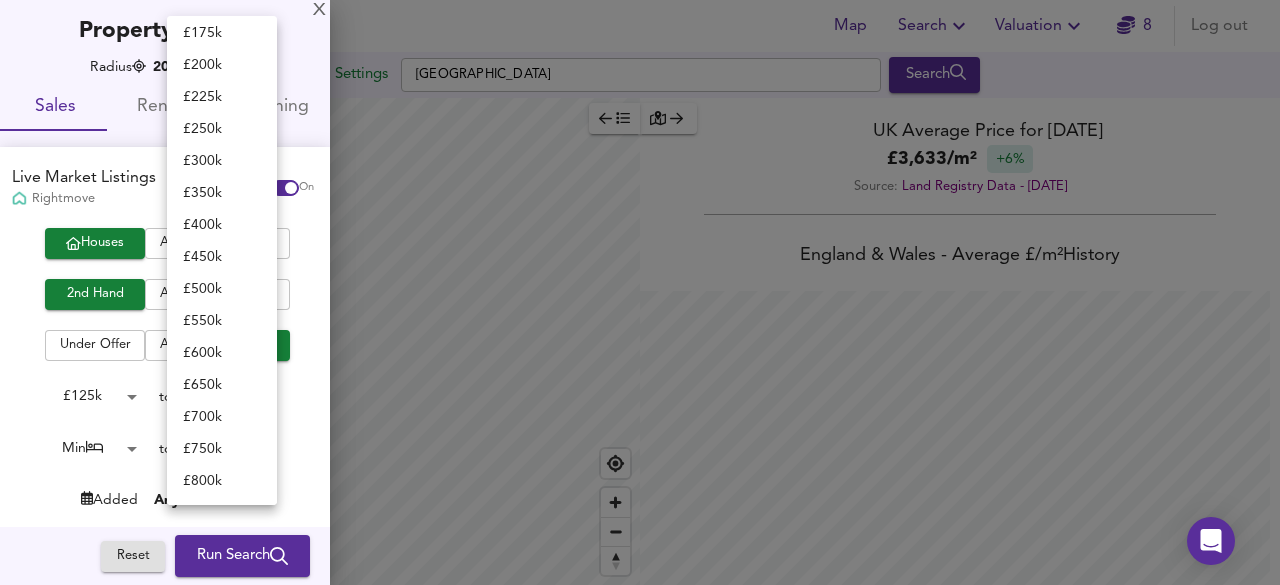 scroll, scrollTop: 0, scrollLeft: 0, axis: both 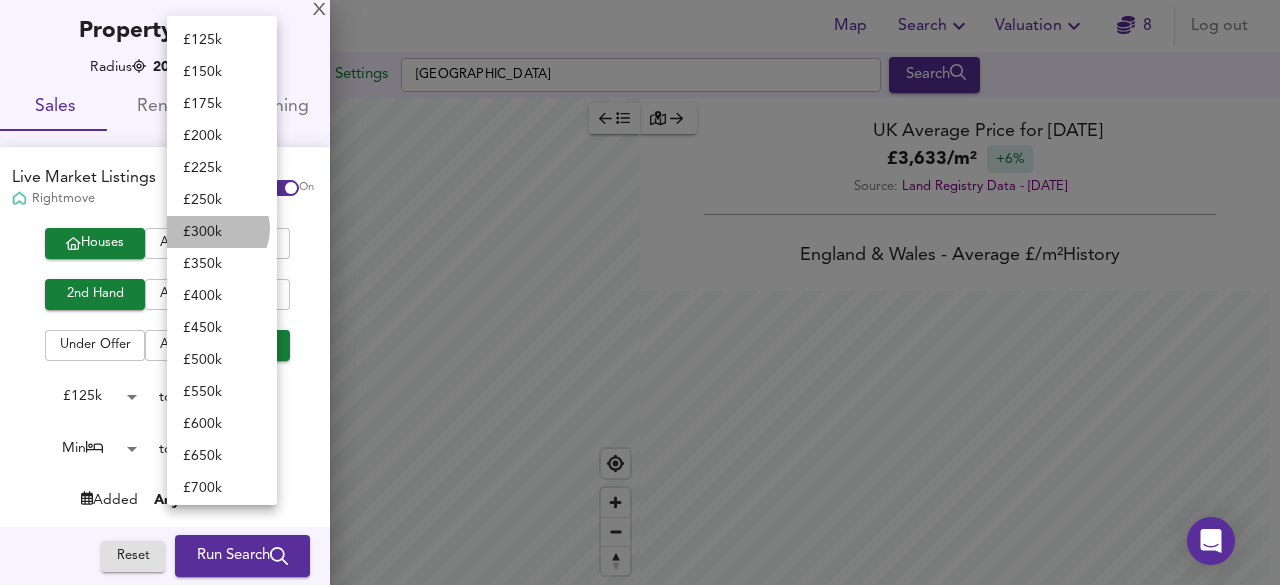 click on "£ 300k" at bounding box center (222, 232) 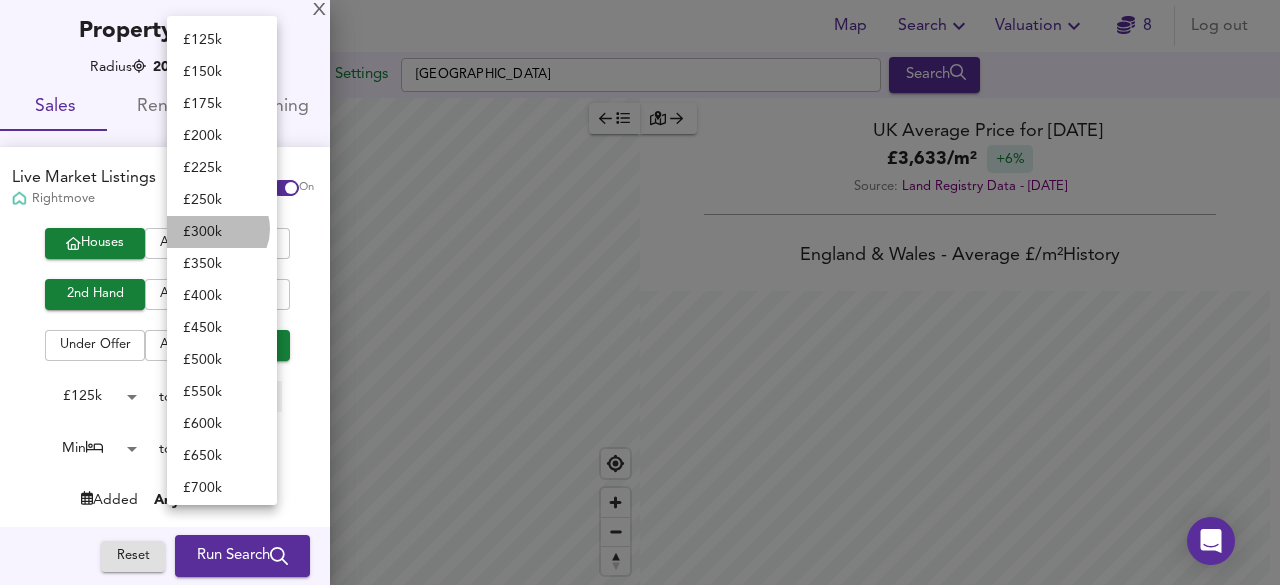 type on "300000" 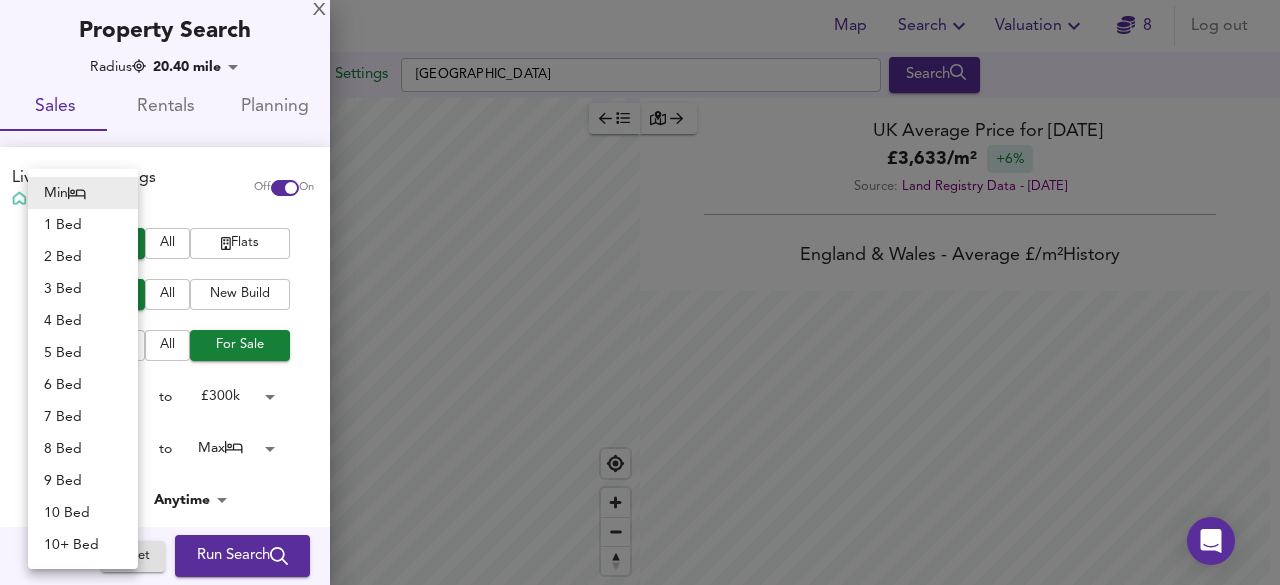 click on "Map Search Valuation    8 Log out        Settings     London        Search            Legend       UK Average Price   for July 2025 £ 3,633 / m²      +6% Source:   Land Registry Data - May 2025 England & Wales - Average £/ m²  History England & Wales - Total Quarterly Sales History X Map Settings Basemap          Default hybrid Heatmap          Average Price landworth 2D   View Dynamic Heatmap   On Show Postcodes Show Boroughs 2D 3D Find Me X Property Search Radius   20.40 mile 32819 Sales Rentals Planning    Live Market Listings   Rightmove Off   On    Houses All   Flats 2nd Hand All New Build Under Offer All For Sale £ 125k 125000 to £ 300k 300000   Min   0 to Max   50   Added Anytime -1    Sold Property Prices   HM Land Registry Off   On     Room Rentals & Flatshares   SpareRoom   BETA Off   On     Planning Applications Local Authorities Off   On  Reset Run Search   Please enable at least one data source to run a search" at bounding box center [640, 292] 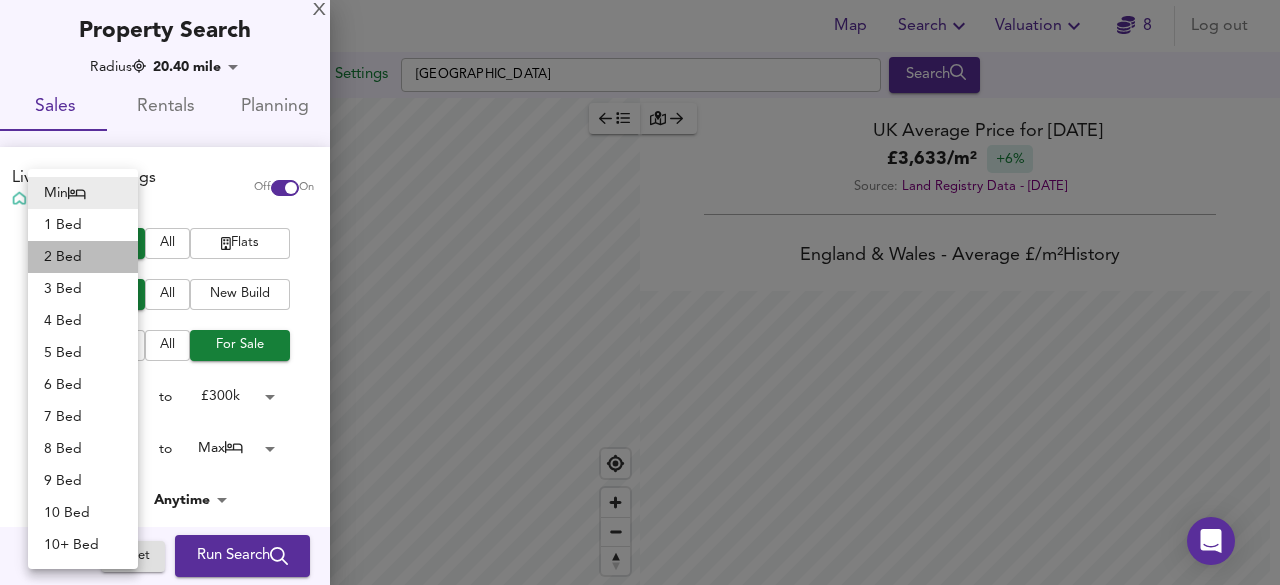 click on "2 Bed" at bounding box center [83, 257] 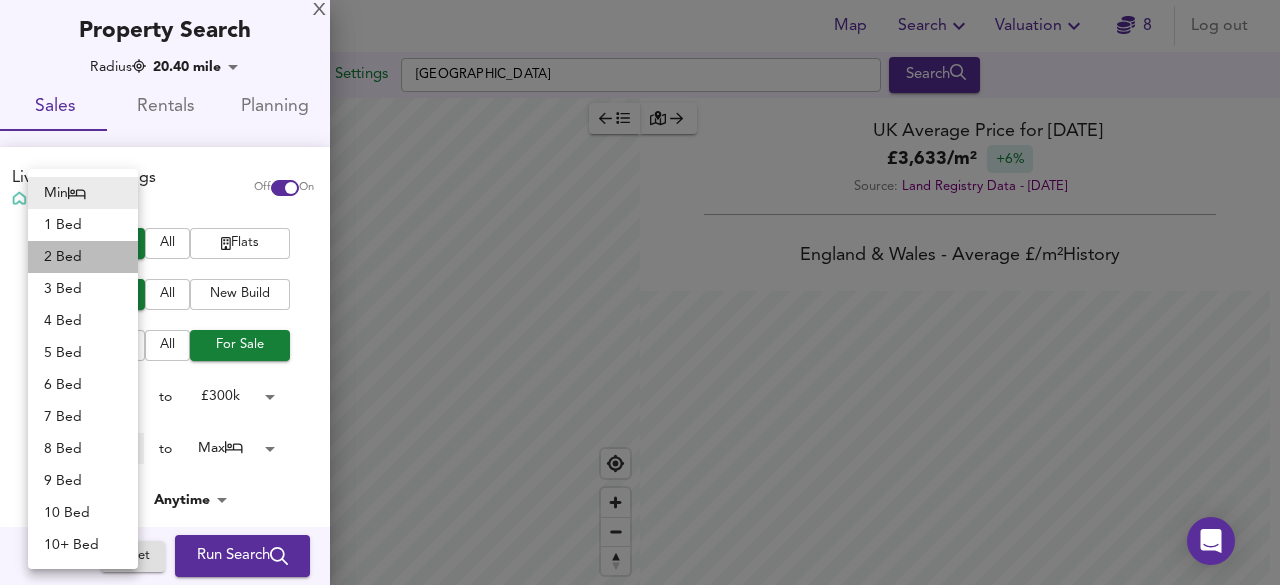 type on "2" 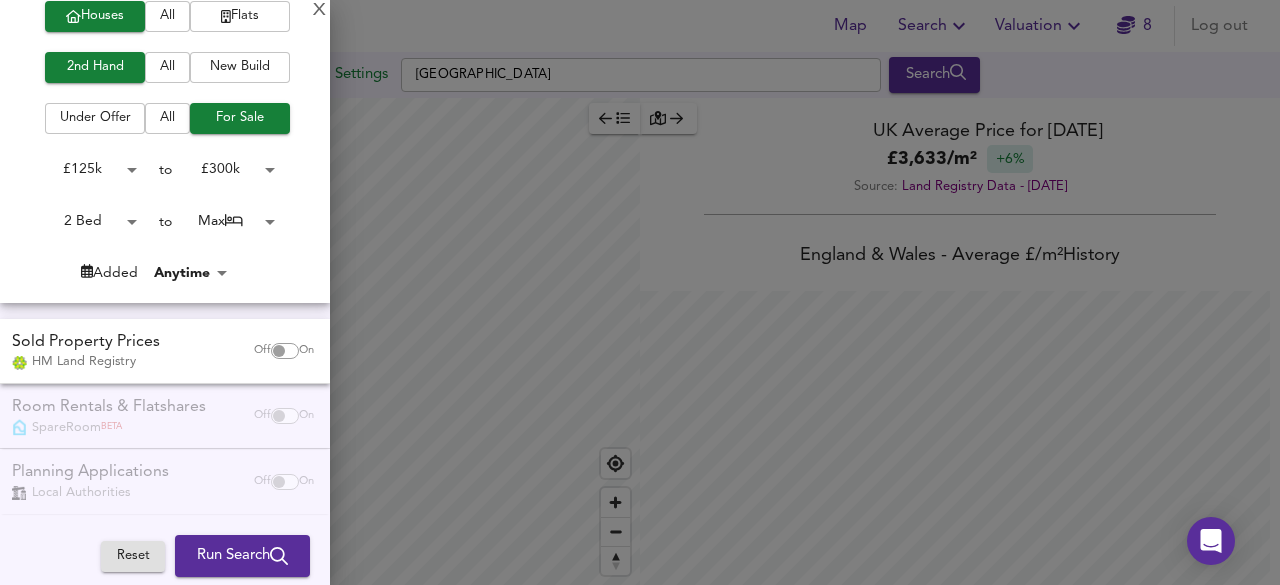 scroll, scrollTop: 234, scrollLeft: 0, axis: vertical 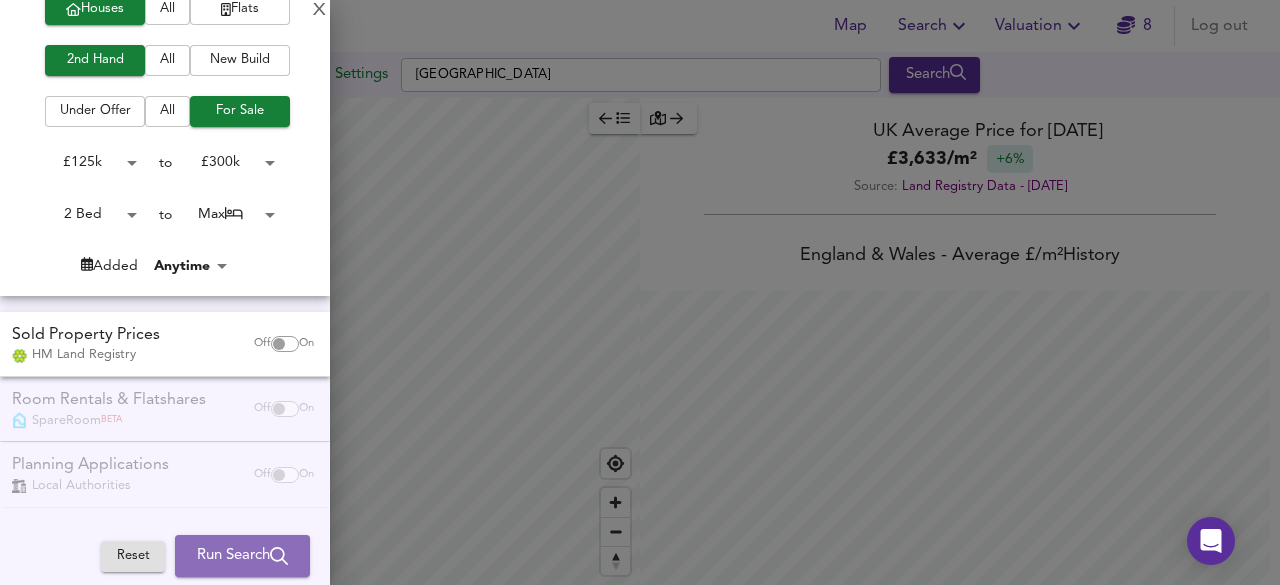 click on "Run Search" at bounding box center (242, 556) 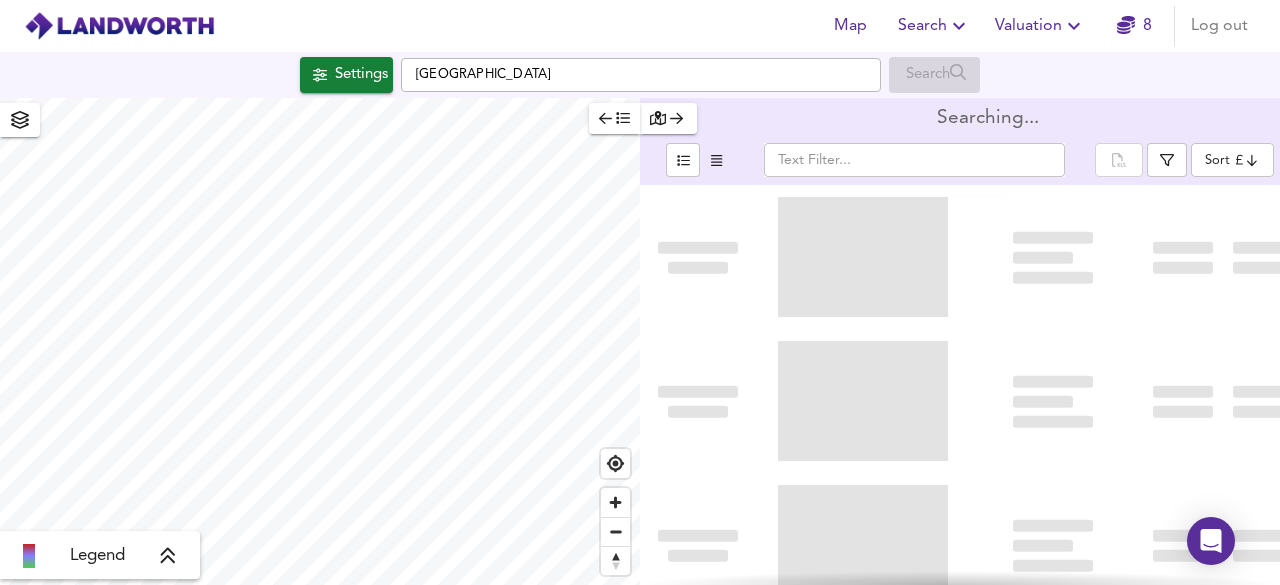 type on "bestdeal" 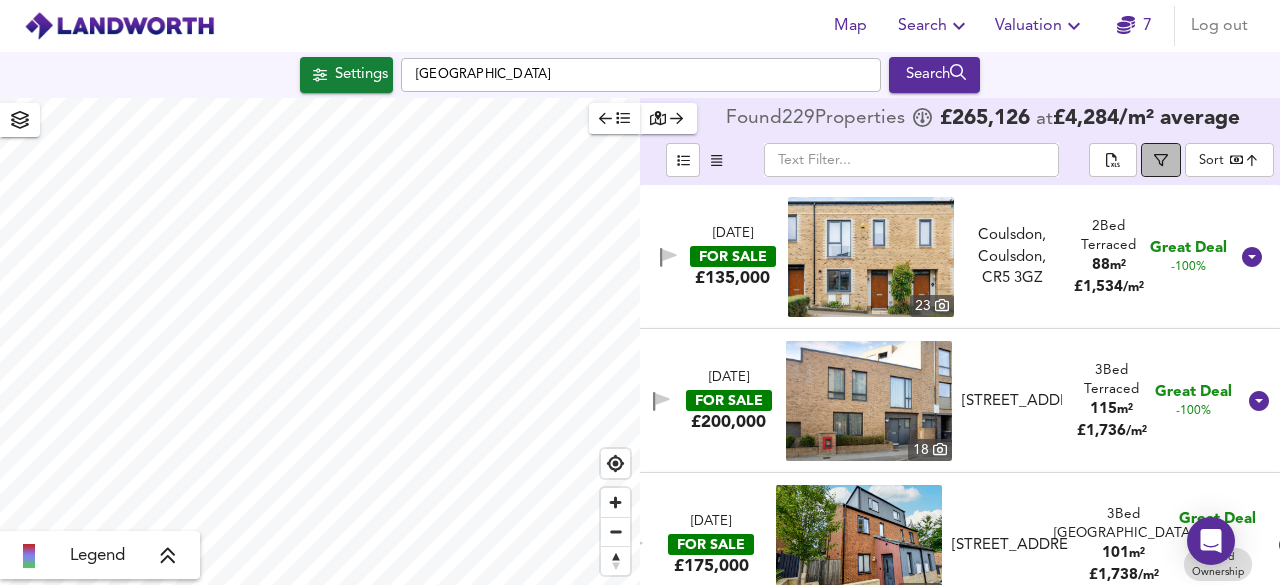 click 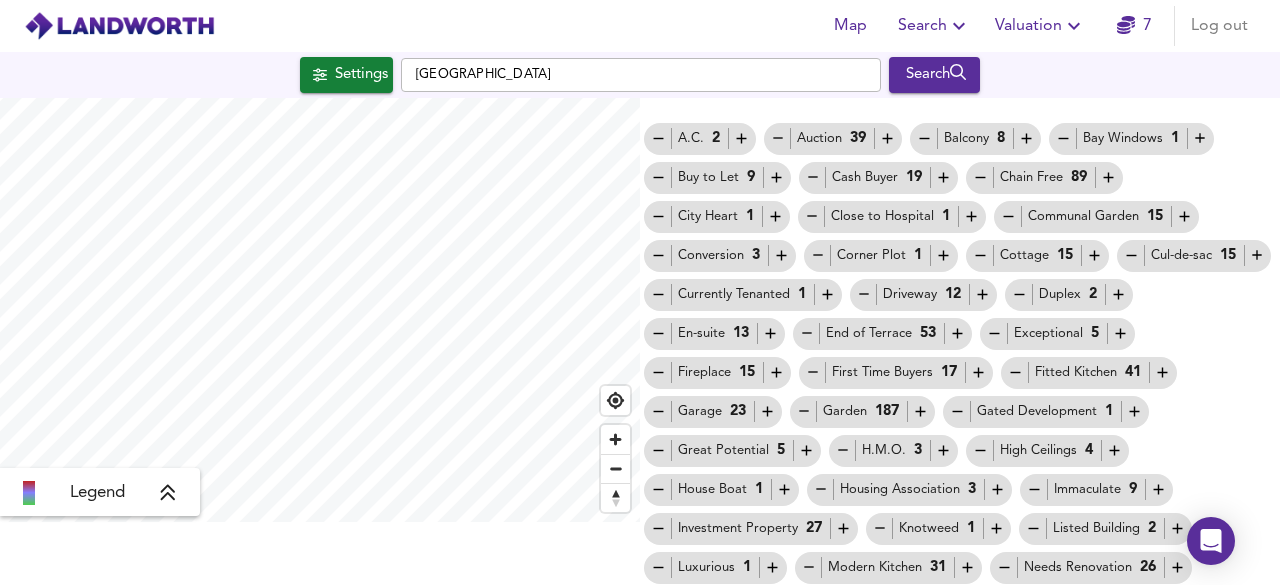 scroll, scrollTop: 0, scrollLeft: 0, axis: both 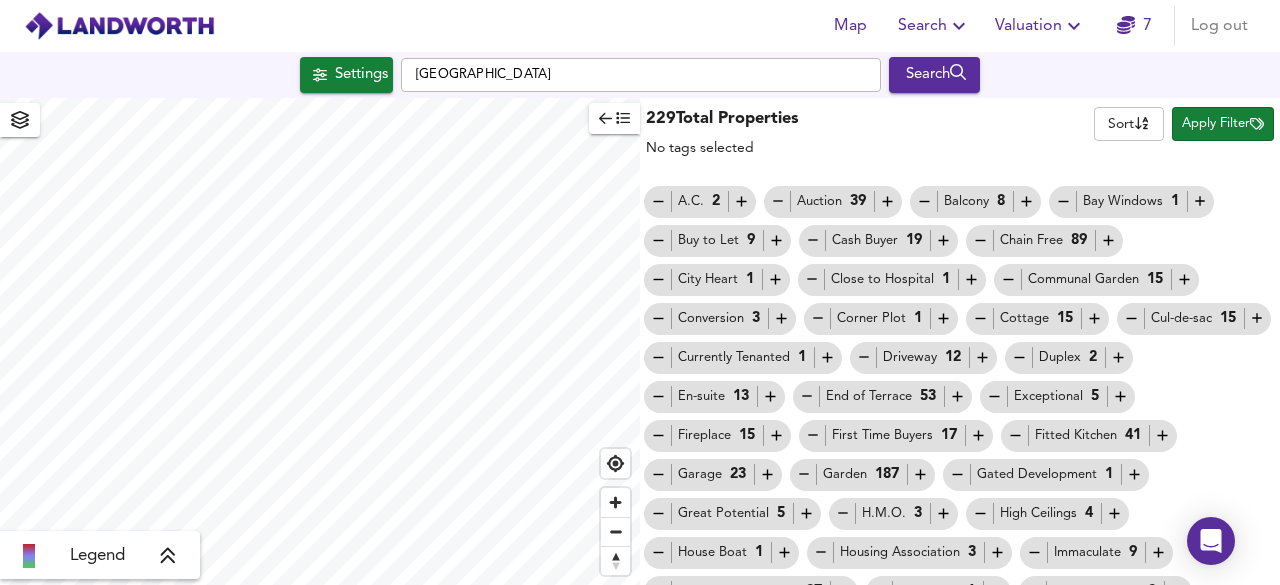 click 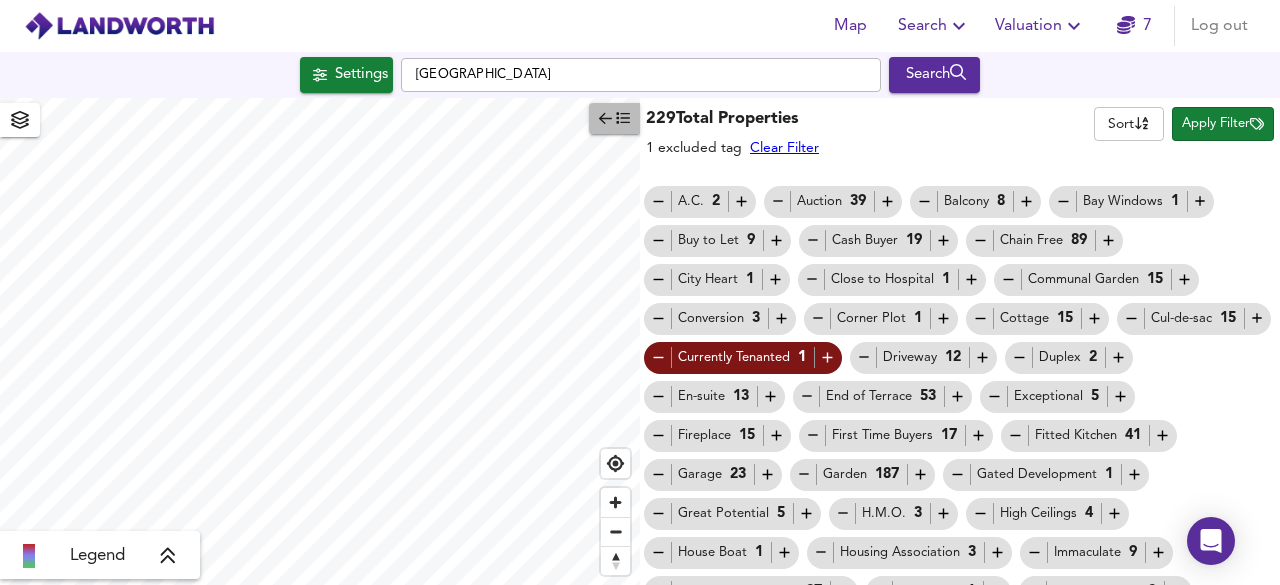 click at bounding box center (614, 118) 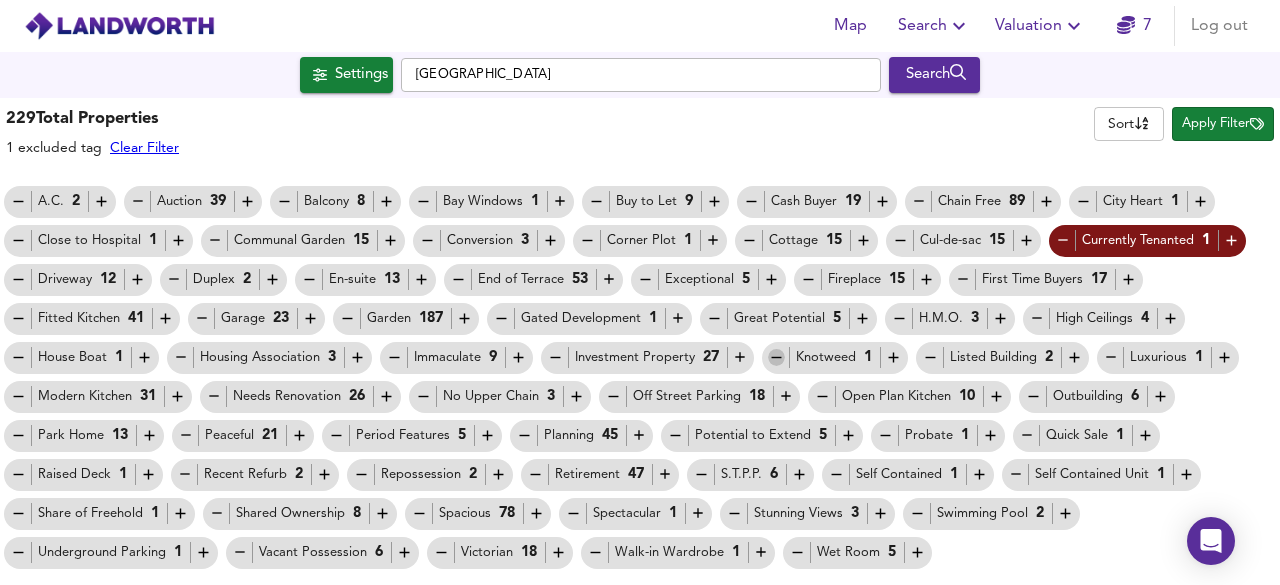 click 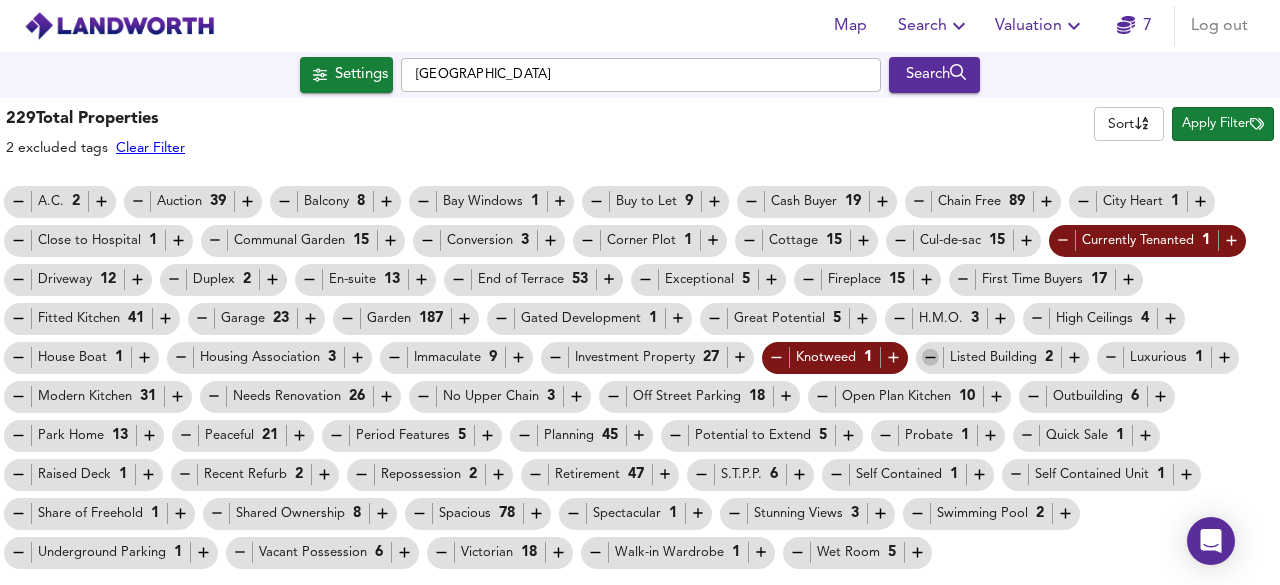 click 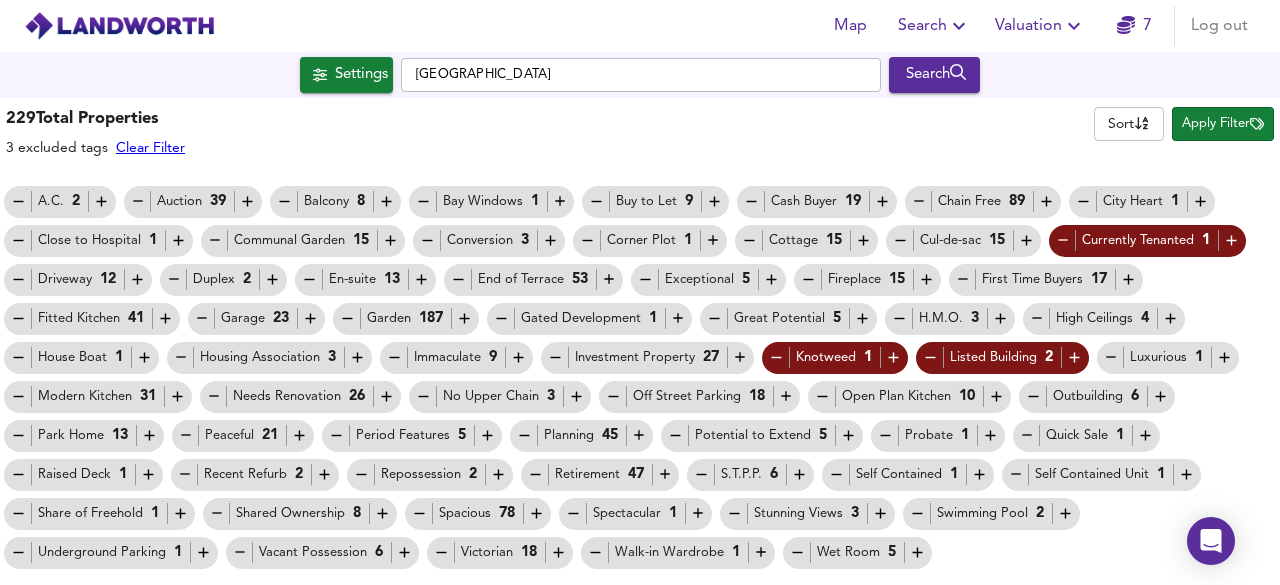 click on "House Boat 1" at bounding box center [81, 357] 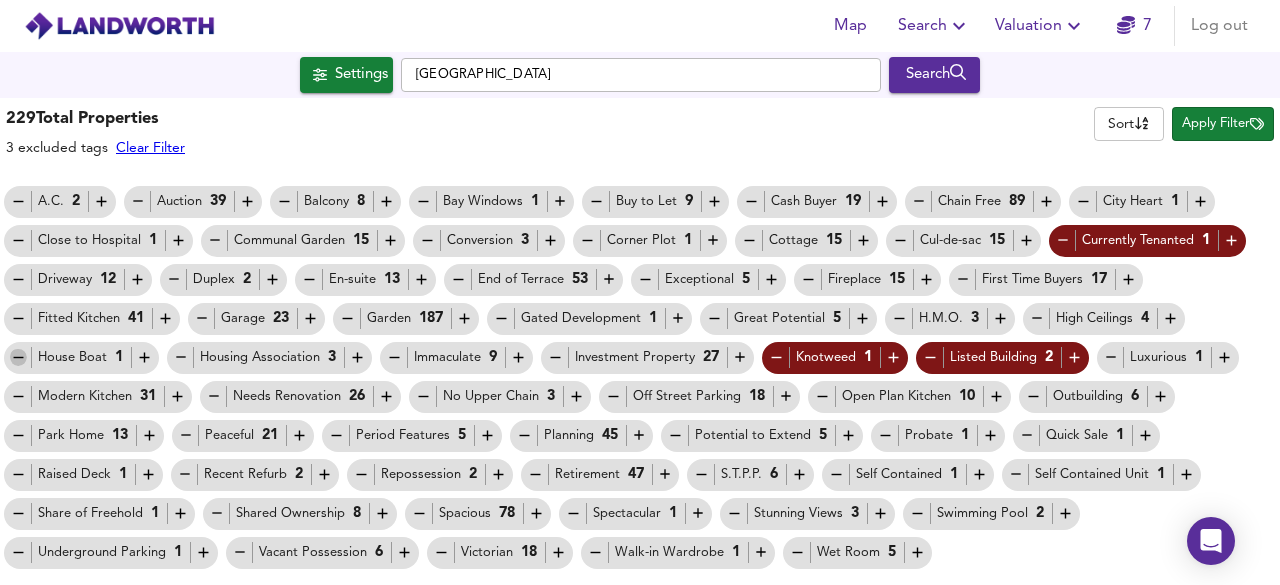 click 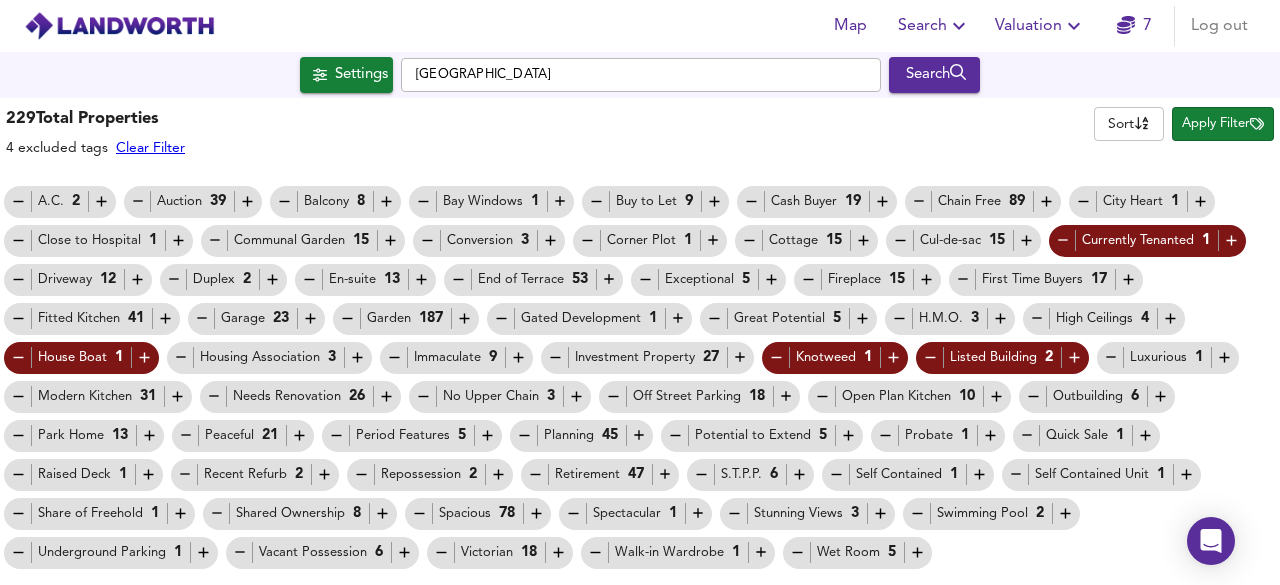 click 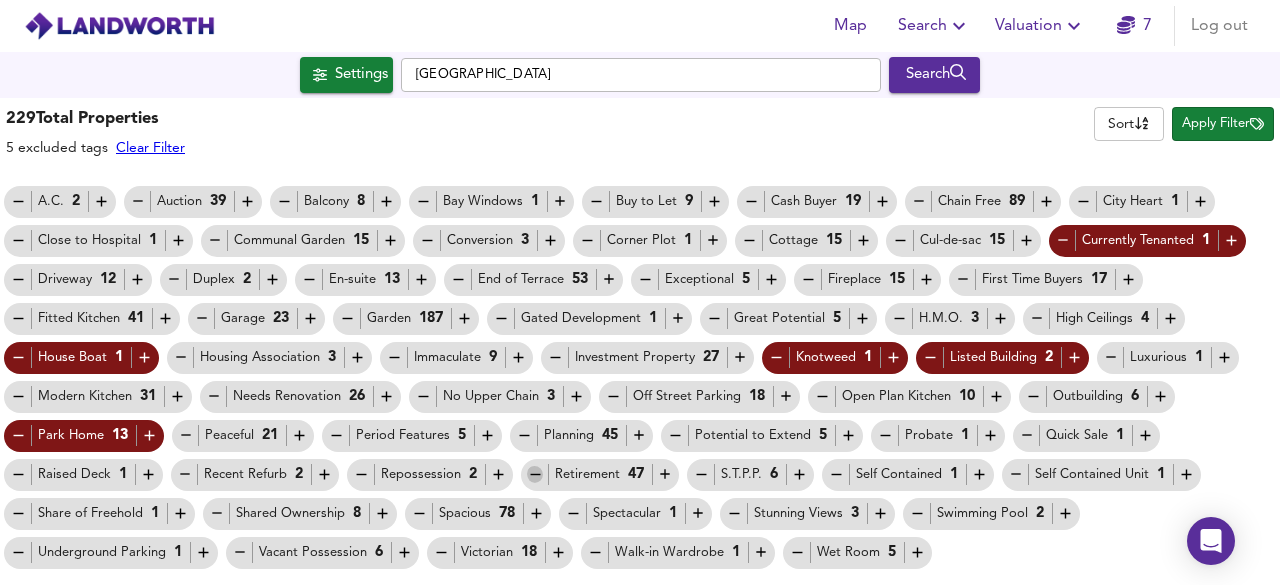 click 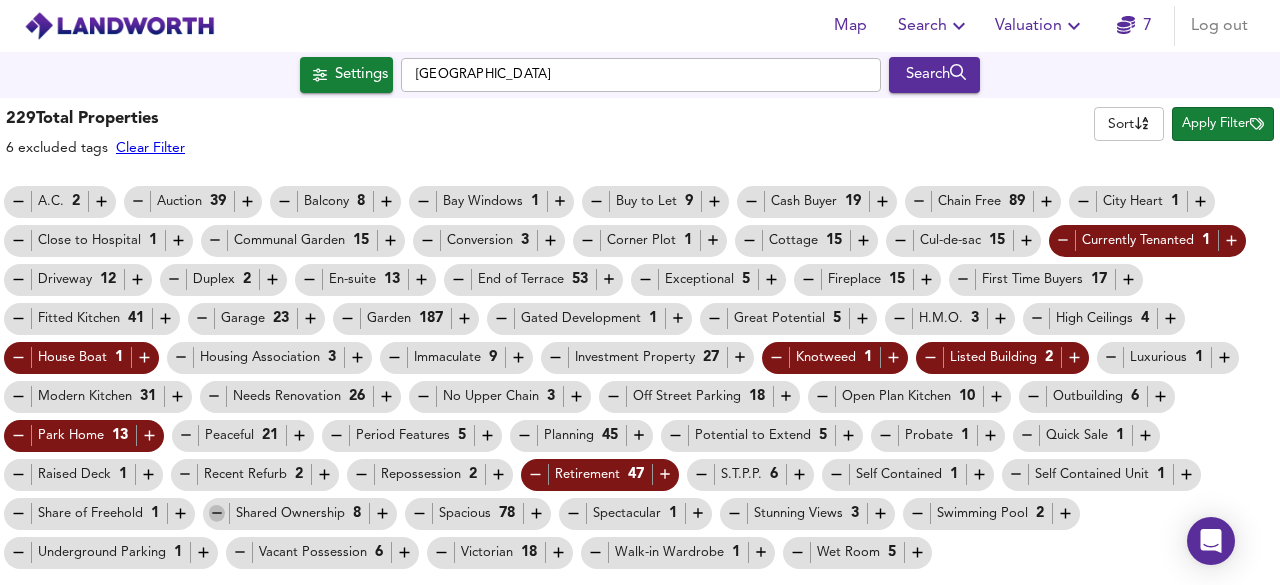 click 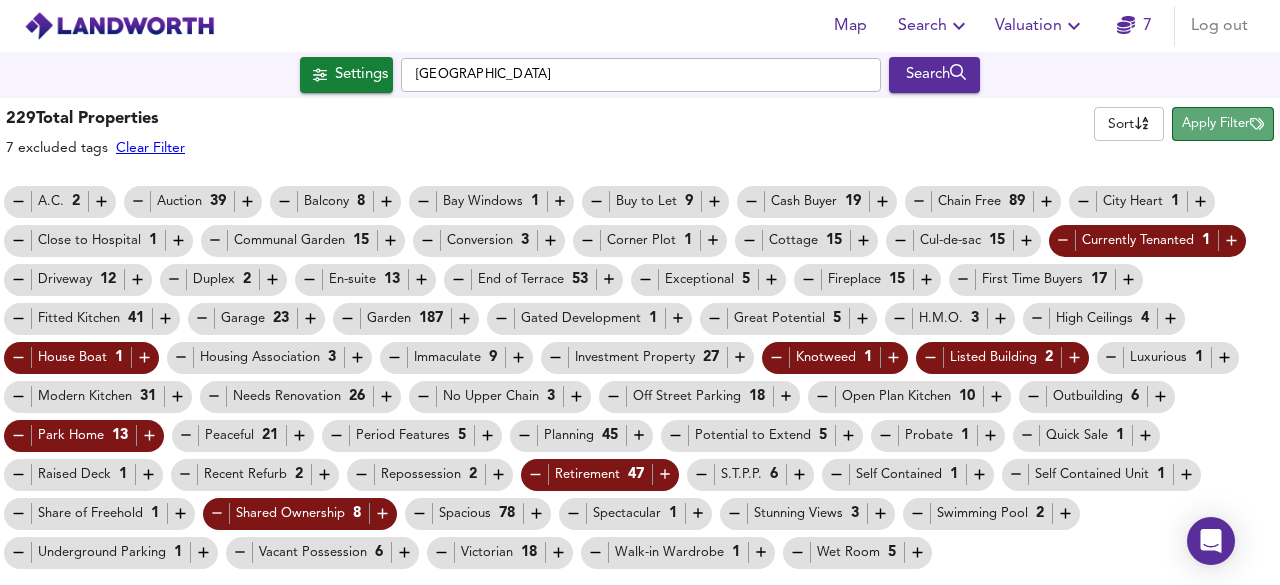 click on "Apply Filter" at bounding box center (1223, 124) 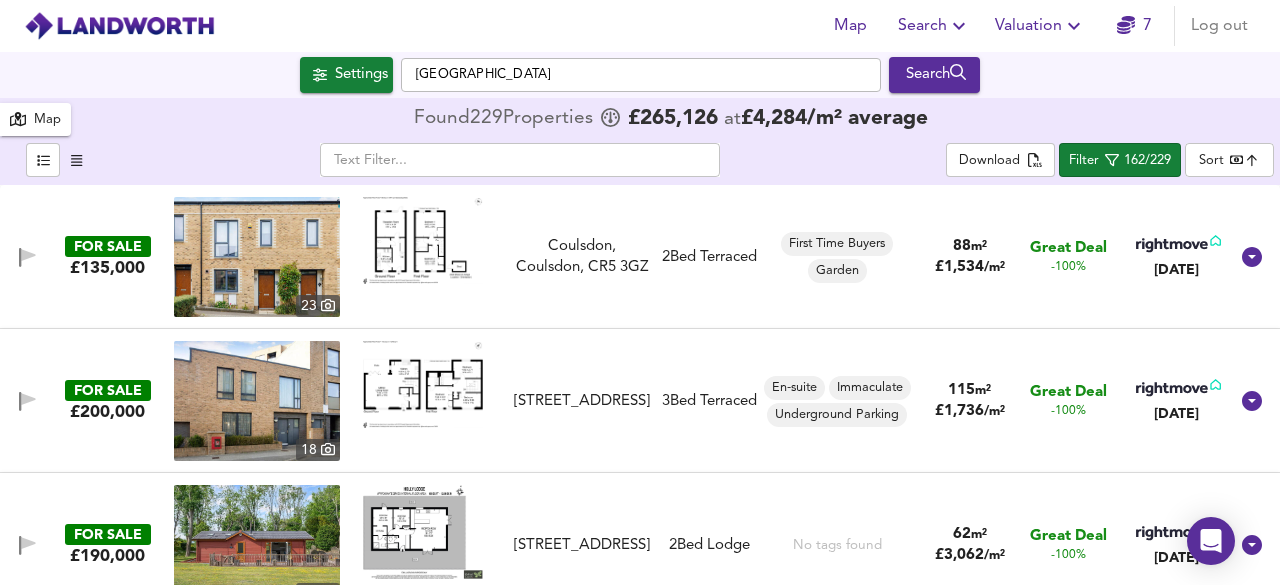 click at bounding box center [257, 257] 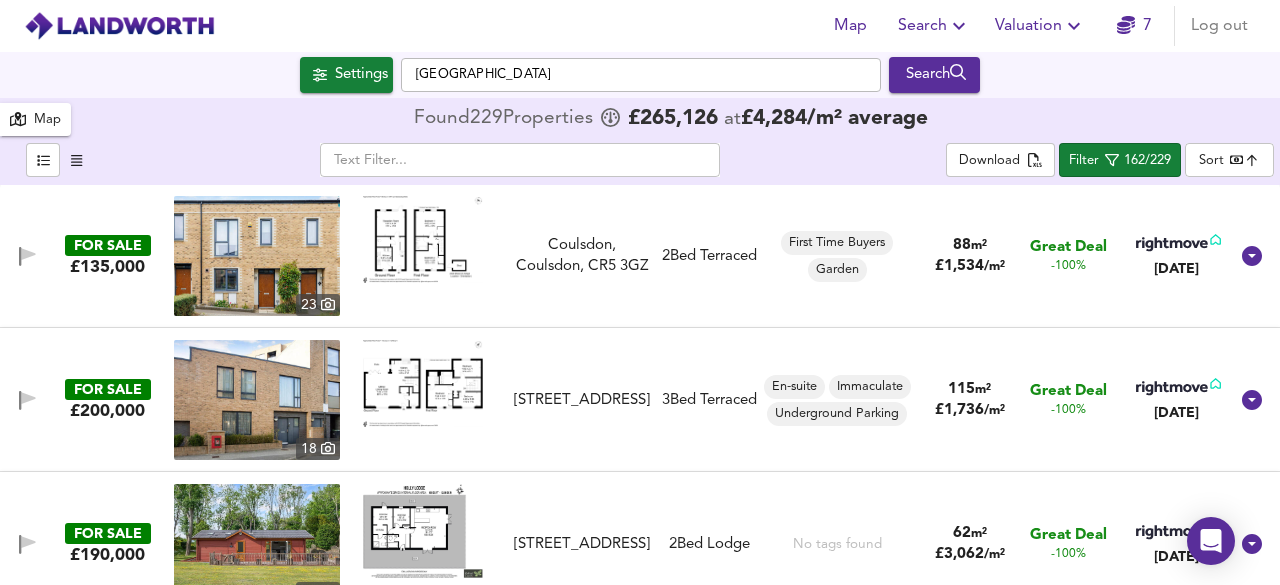 scroll, scrollTop: 0, scrollLeft: 0, axis: both 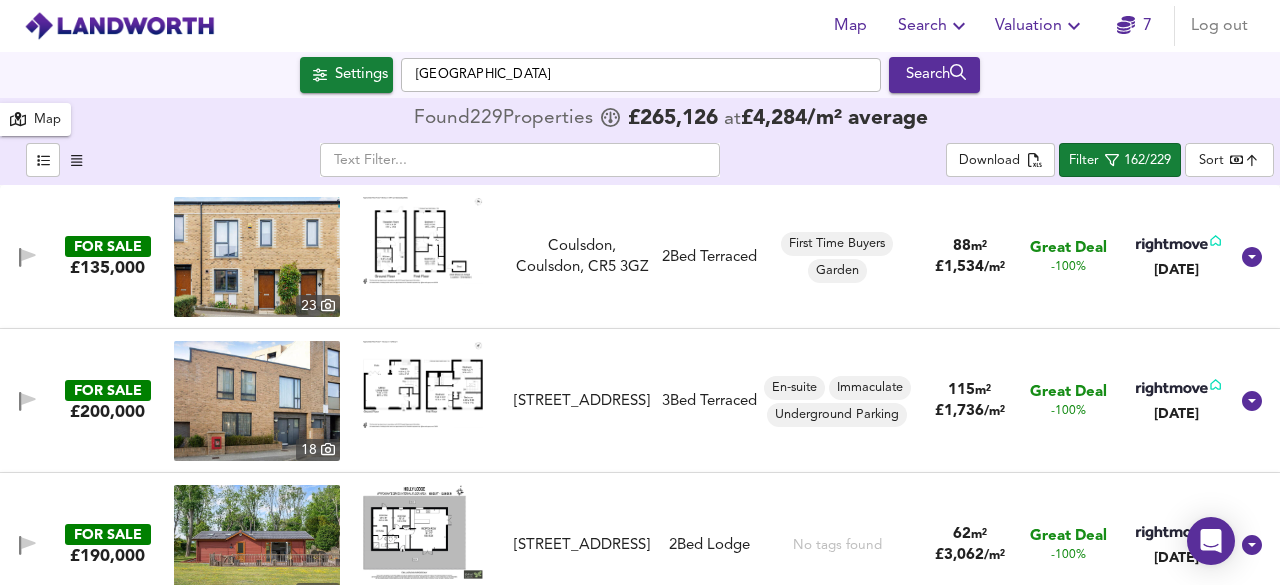 drag, startPoint x: 483, startPoint y: 220, endPoint x: 1048, endPoint y: 309, distance: 571.9668 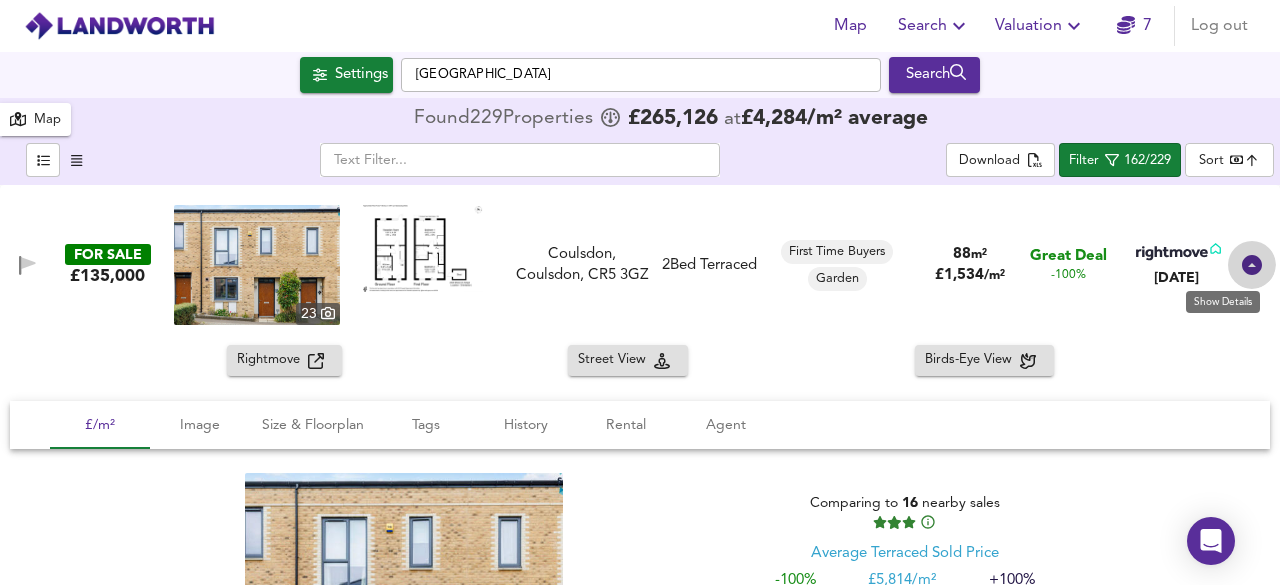 click 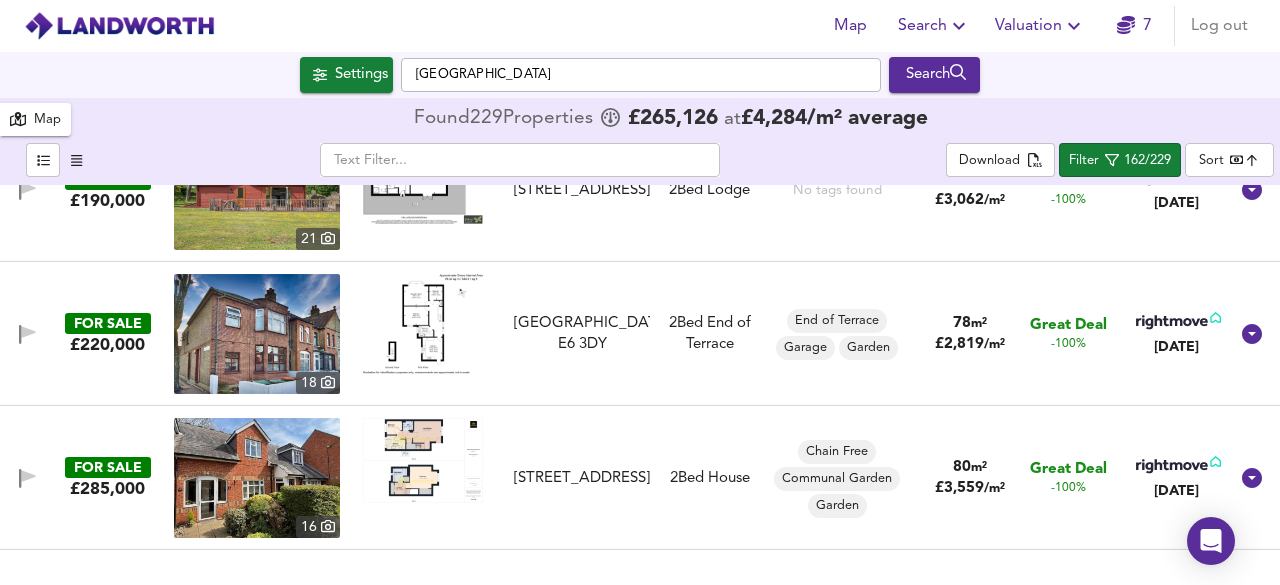 scroll, scrollTop: 360, scrollLeft: 0, axis: vertical 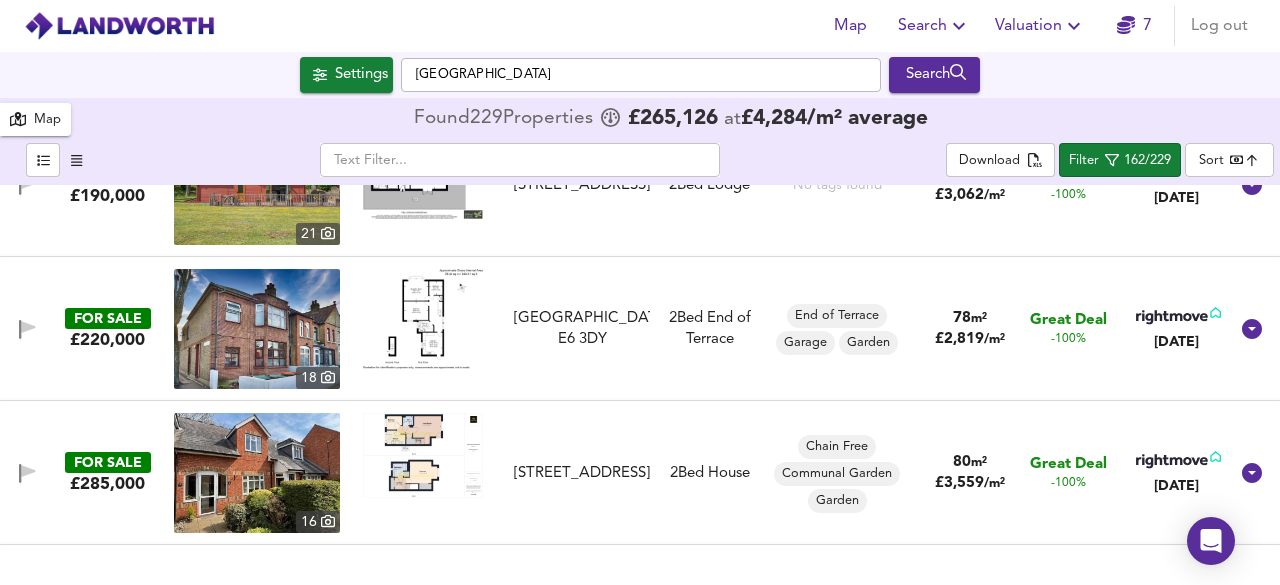 click at bounding box center (423, 319) 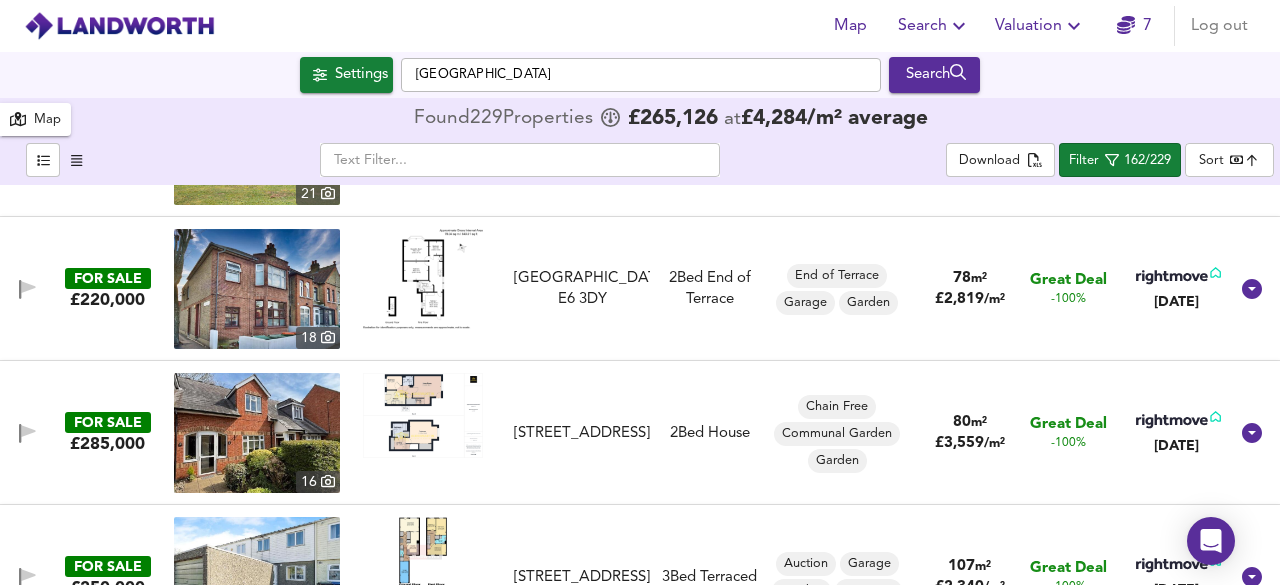 click at bounding box center [423, 415] 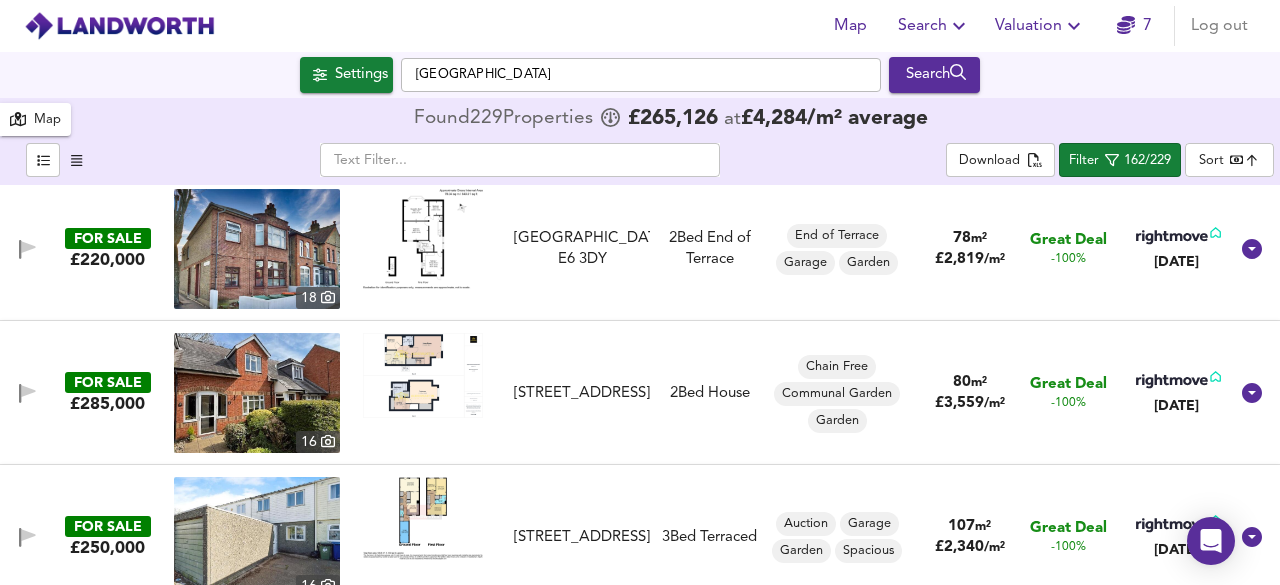 scroll, scrollTop: 480, scrollLeft: 0, axis: vertical 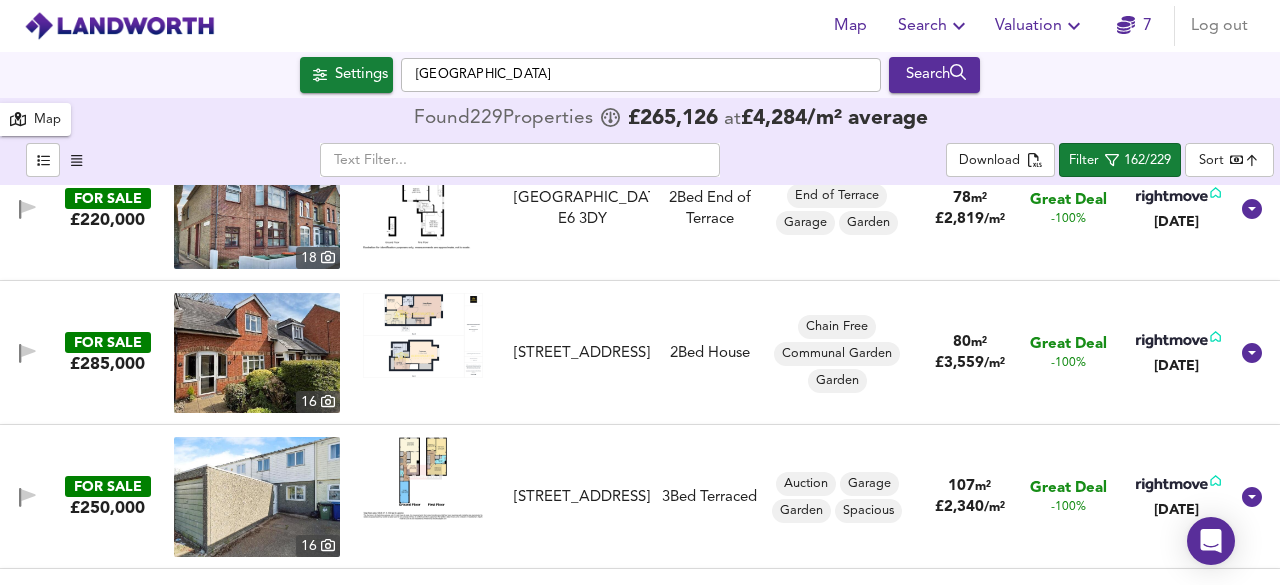click at bounding box center (257, 353) 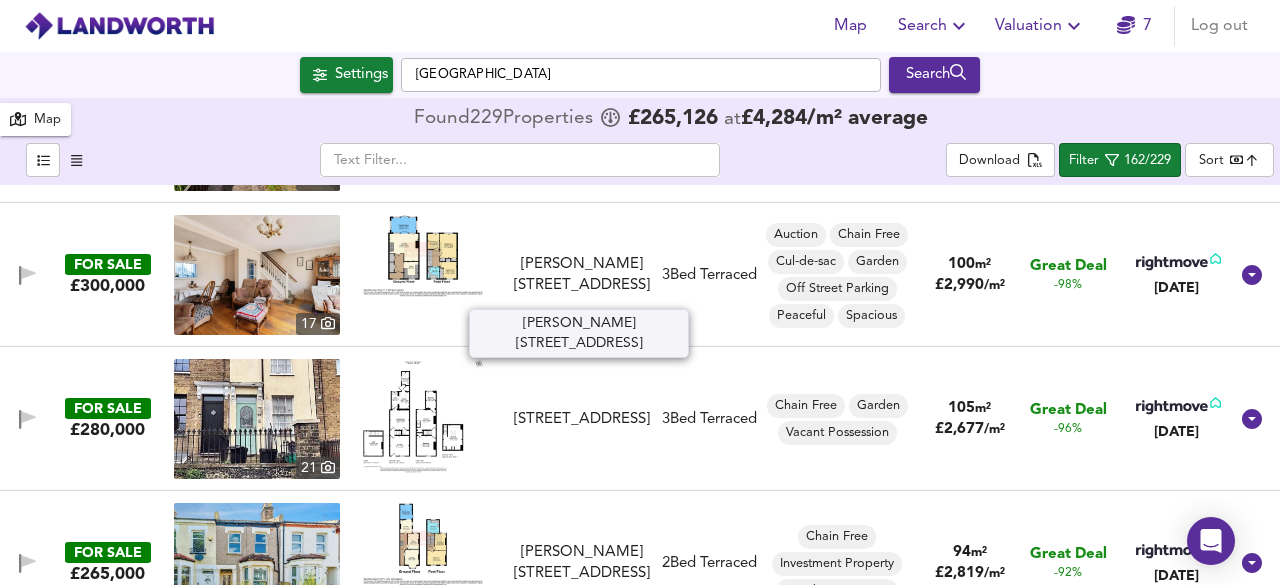 scroll, scrollTop: 1280, scrollLeft: 0, axis: vertical 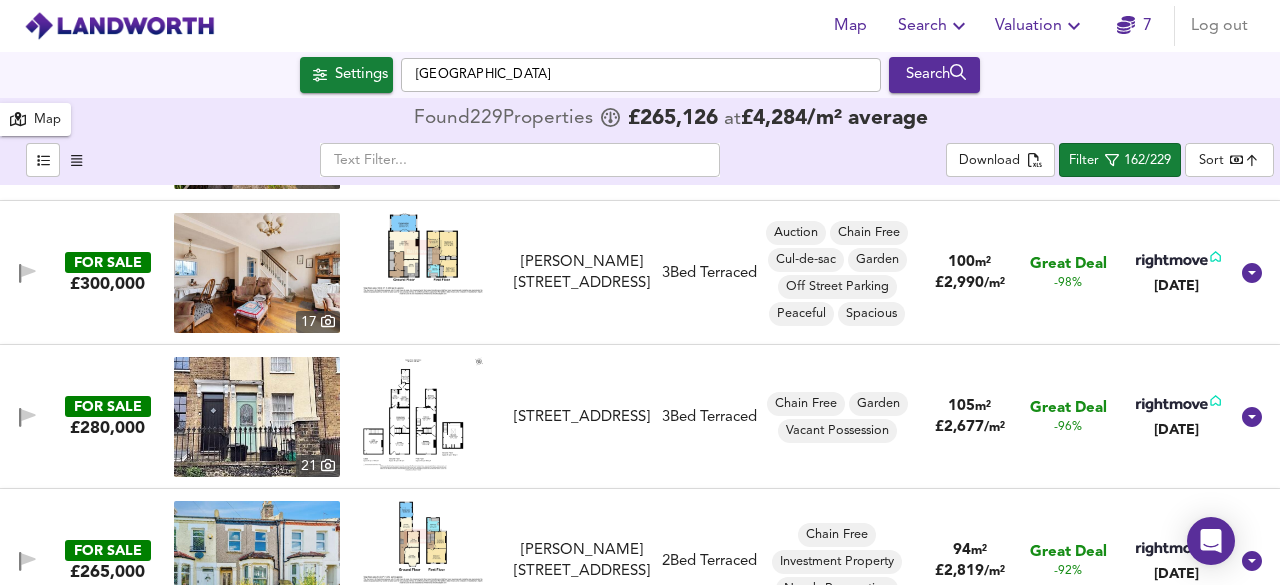 click at bounding box center (257, 417) 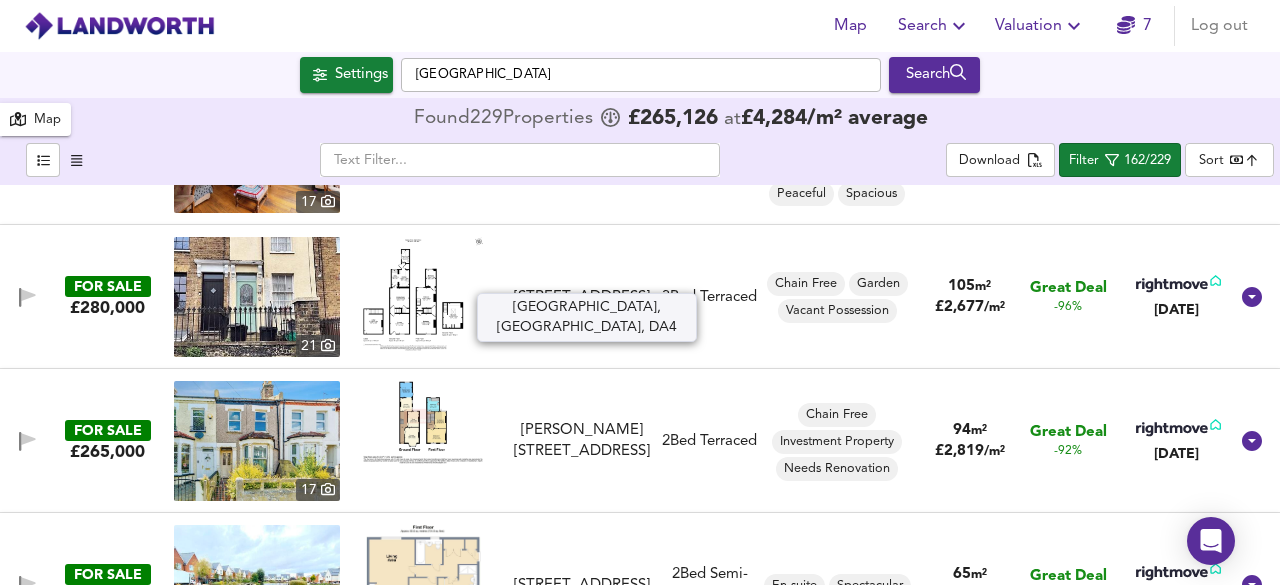 scroll, scrollTop: 1440, scrollLeft: 0, axis: vertical 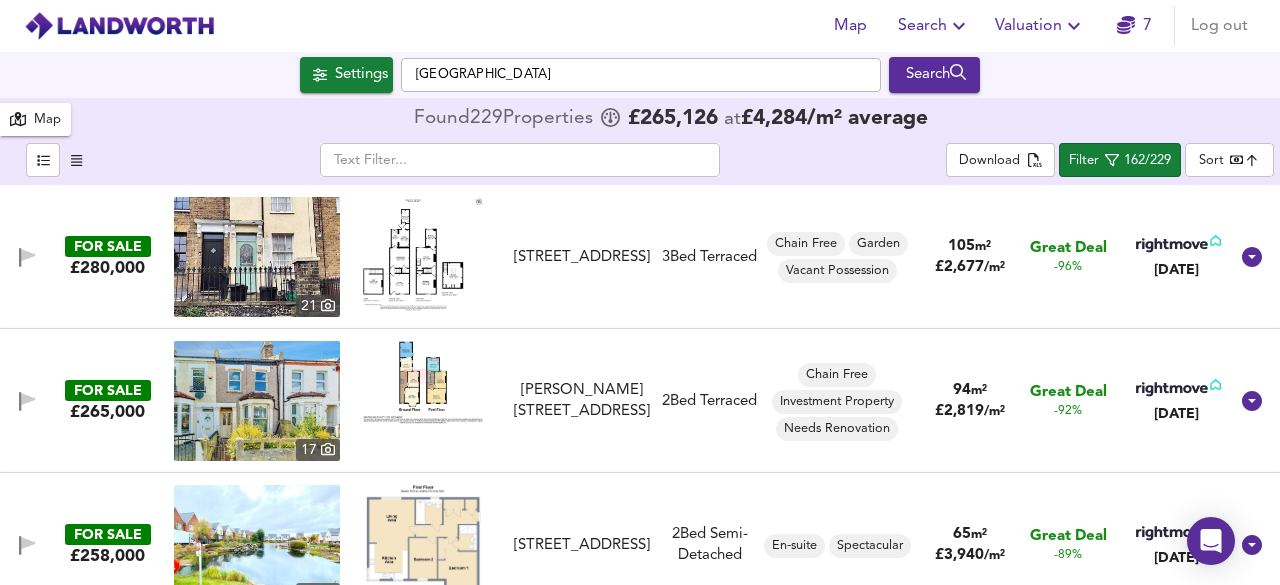 click at bounding box center (257, 401) 